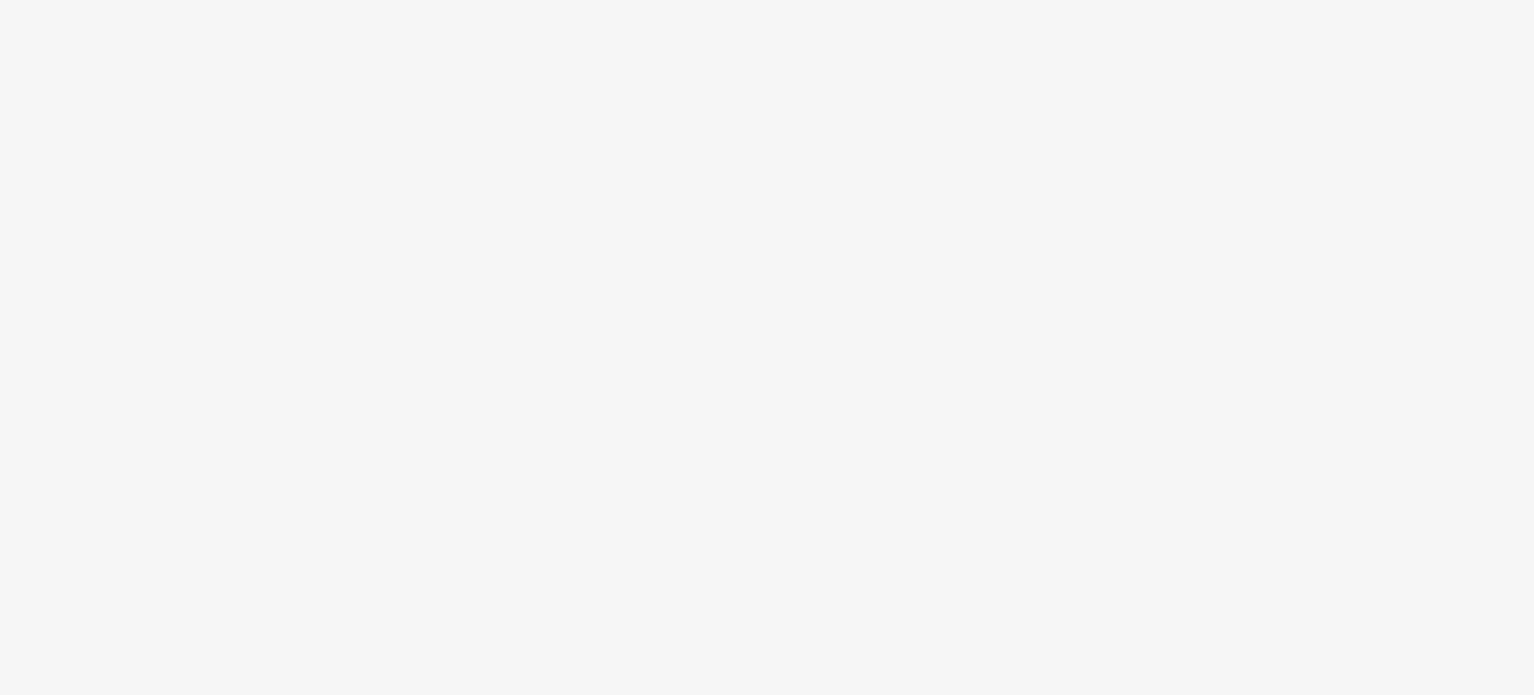 scroll, scrollTop: 0, scrollLeft: 0, axis: both 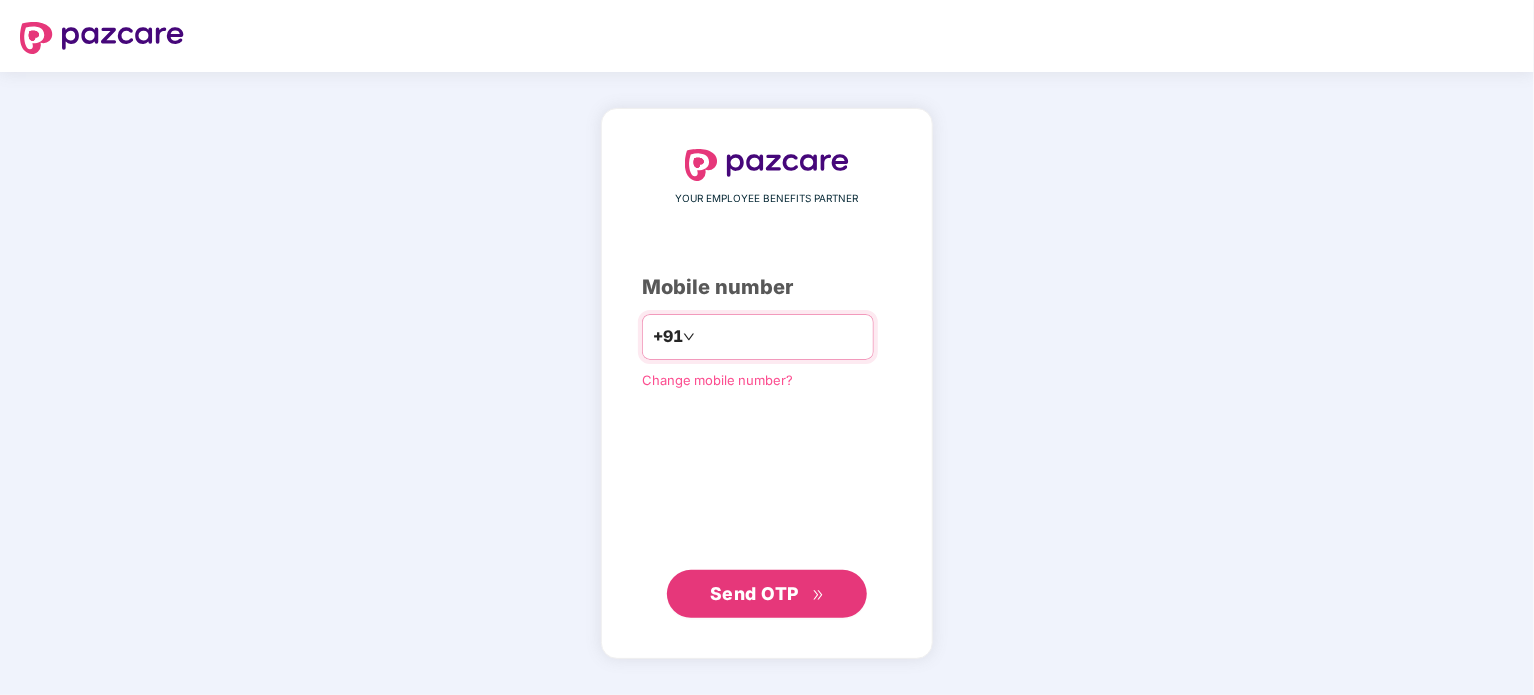 type on "**********" 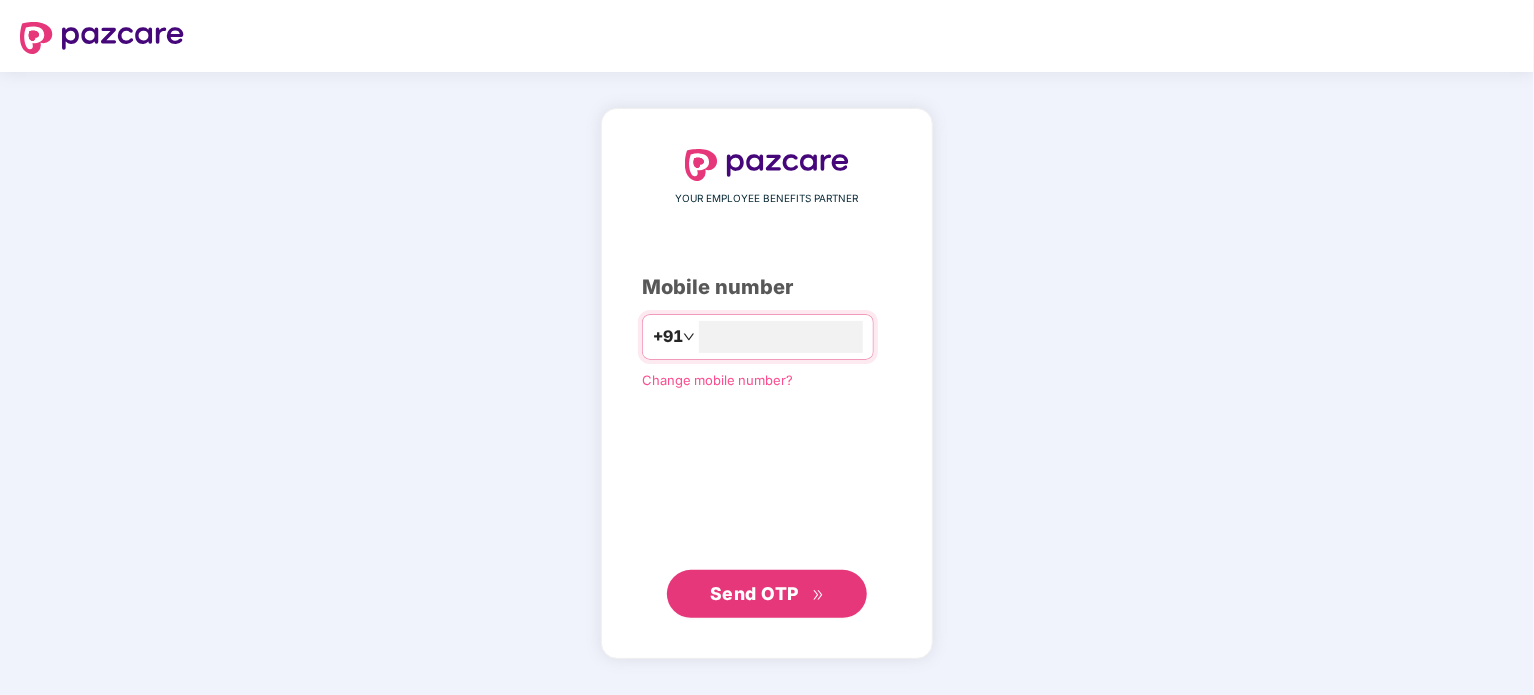click on "Send OTP" at bounding box center (754, 593) 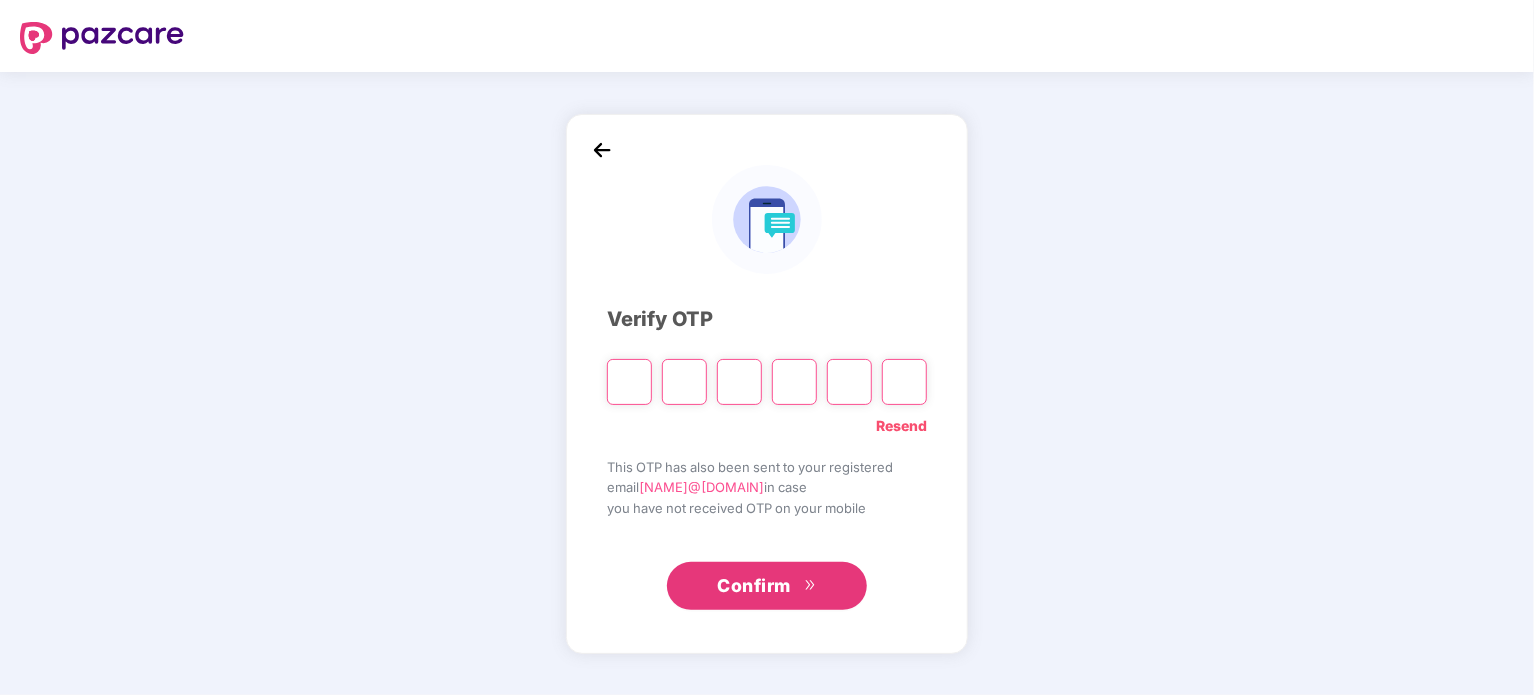 type on "*" 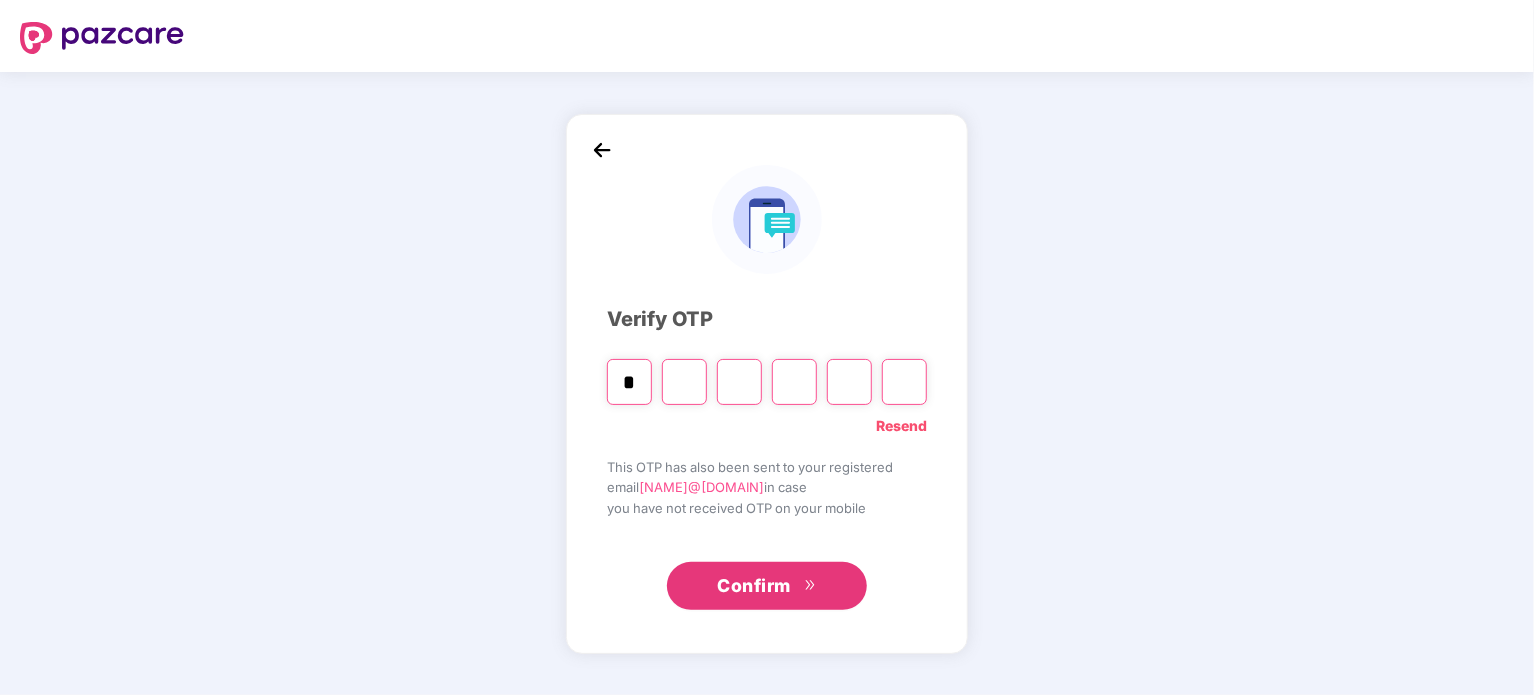 type on "*" 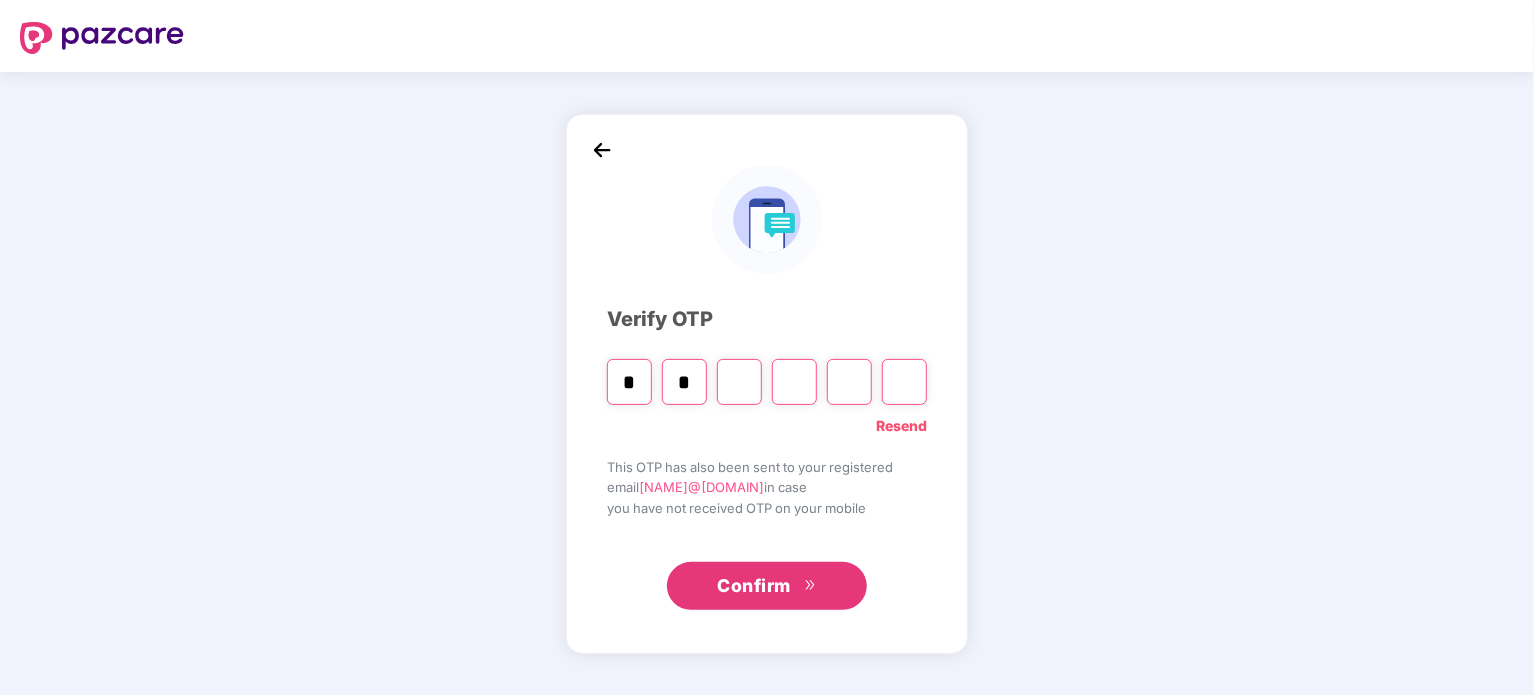 type on "*" 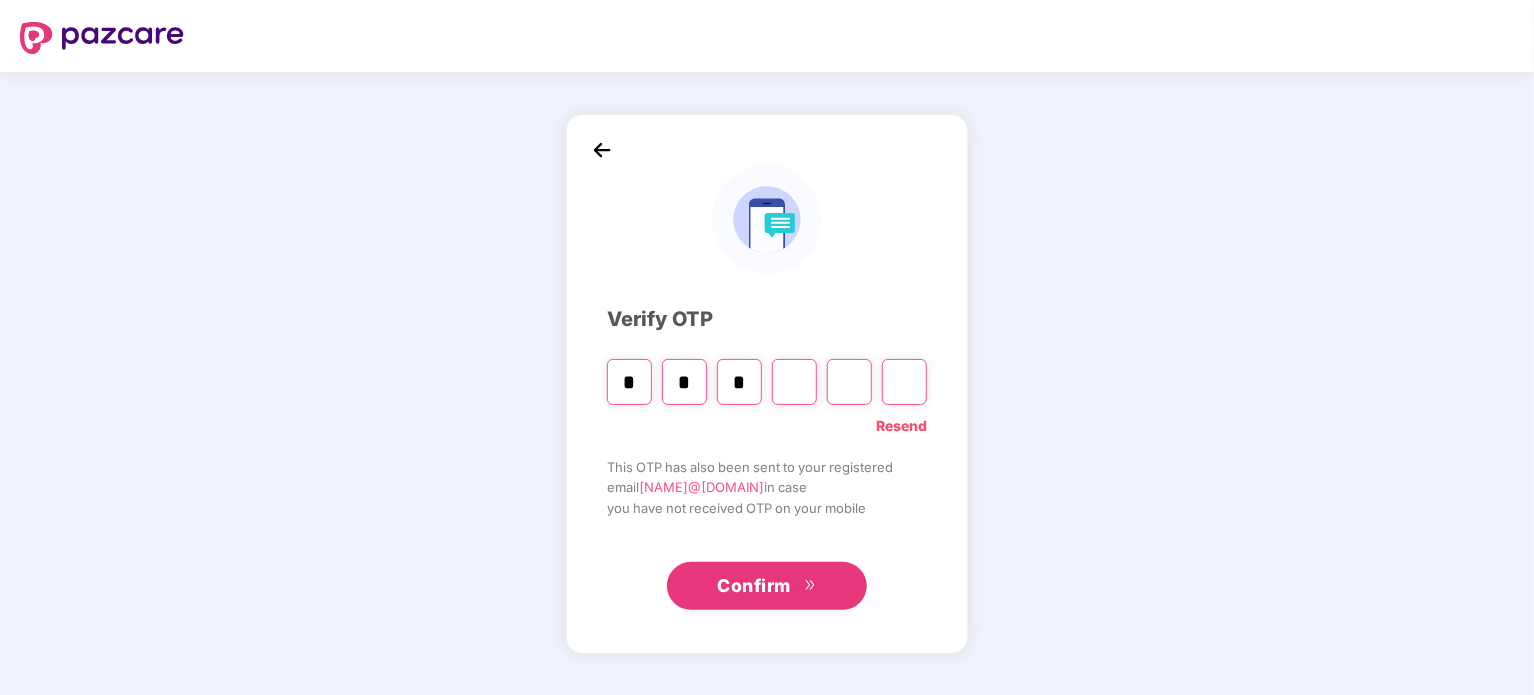 type on "*" 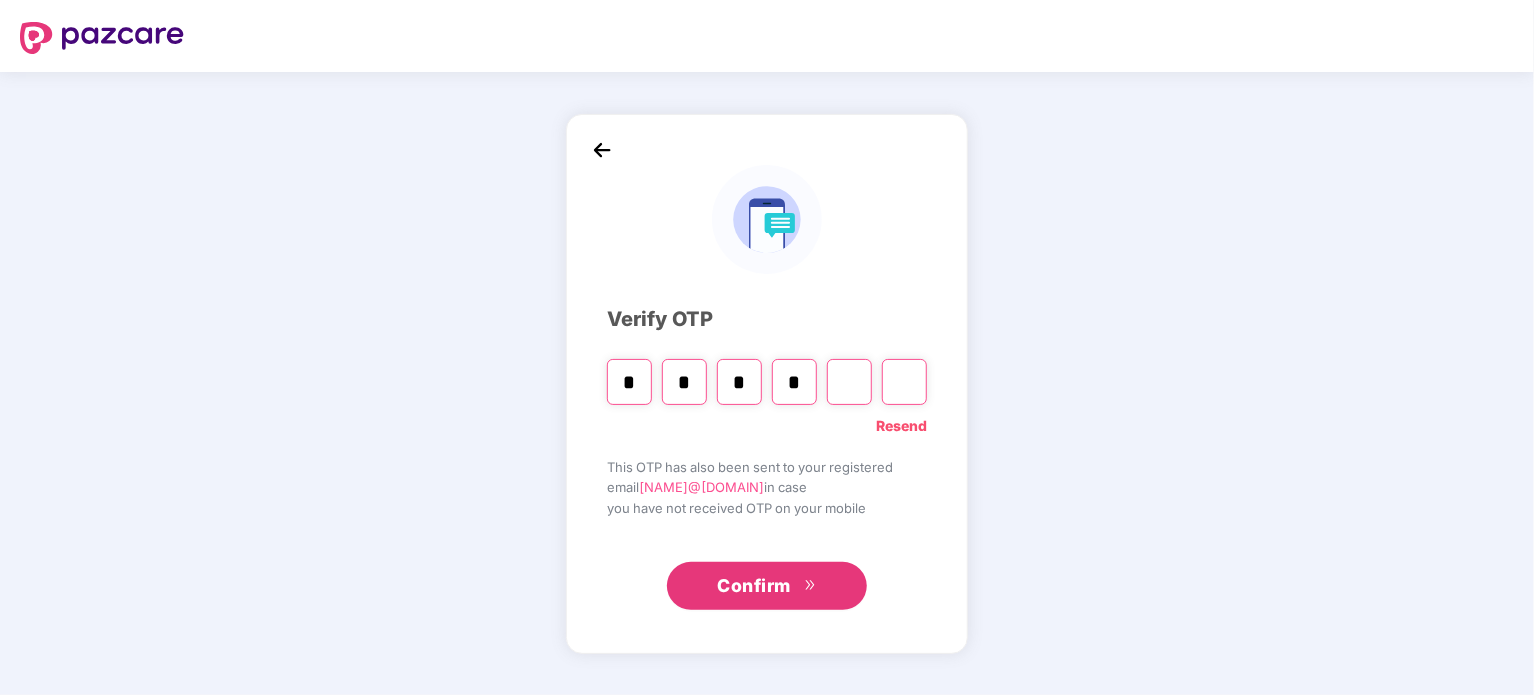 type on "*" 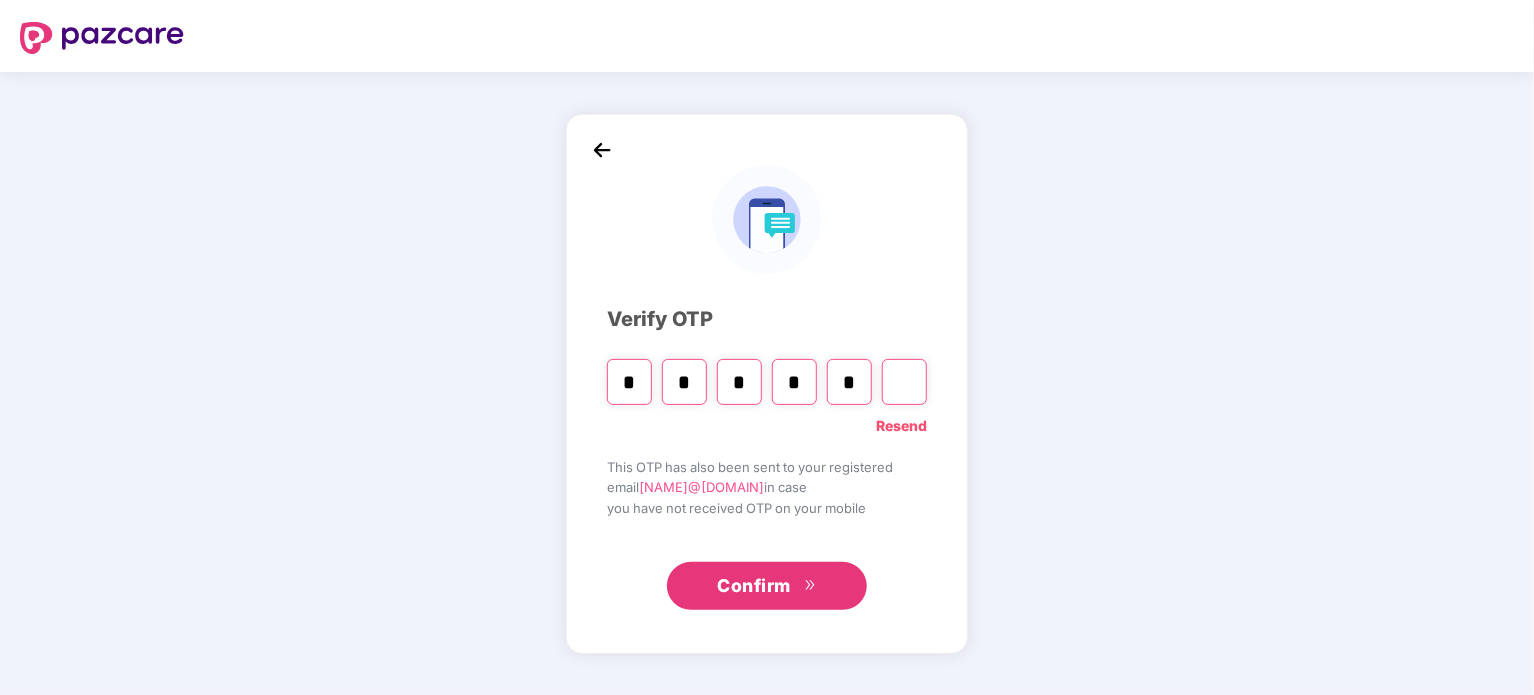 type on "*" 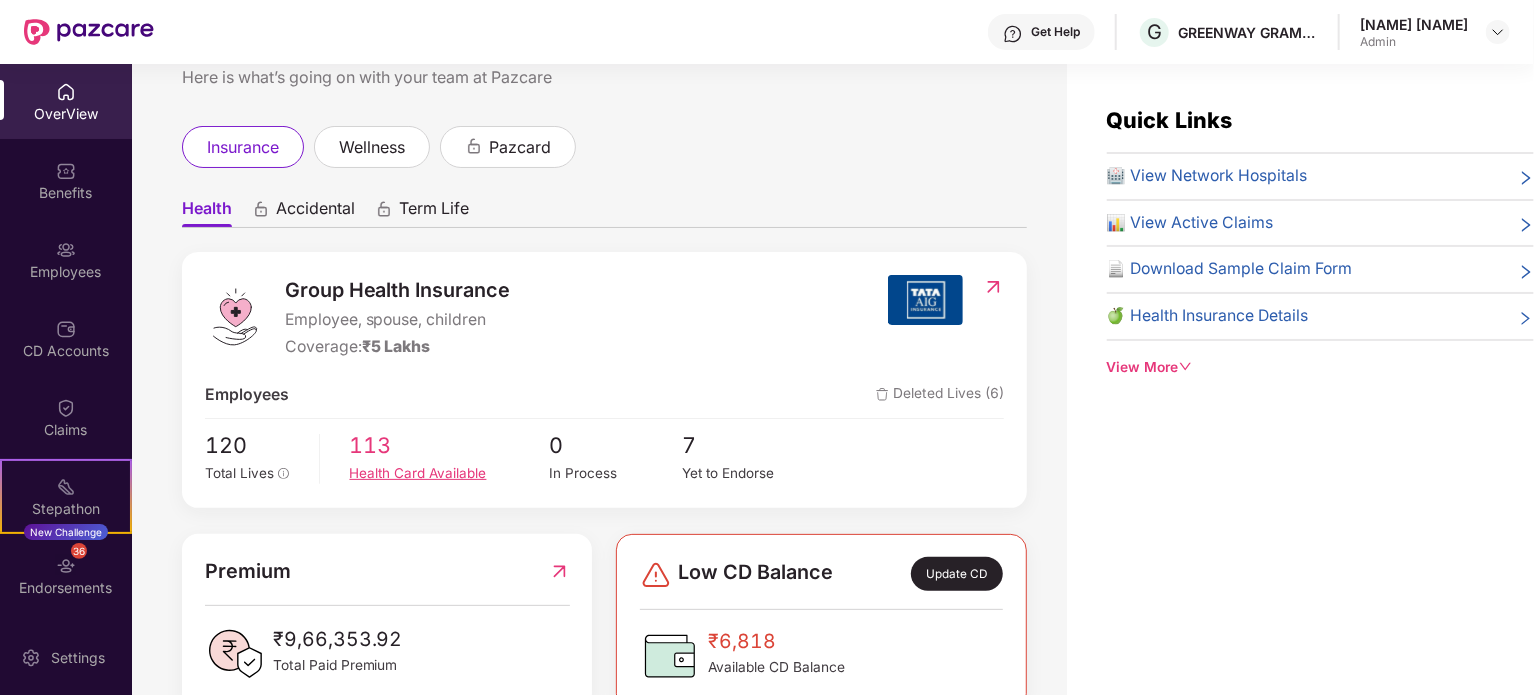 scroll, scrollTop: 100, scrollLeft: 0, axis: vertical 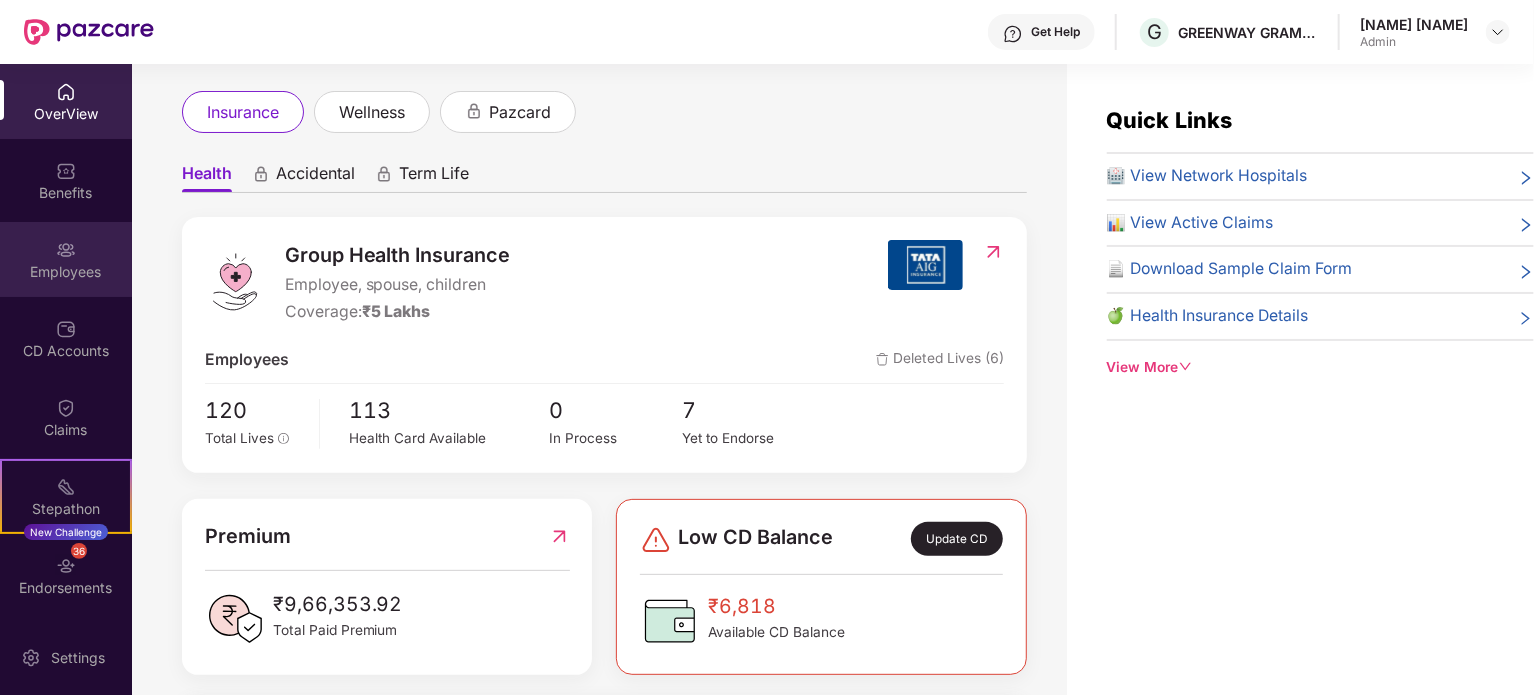 click on "Employees" at bounding box center [66, 259] 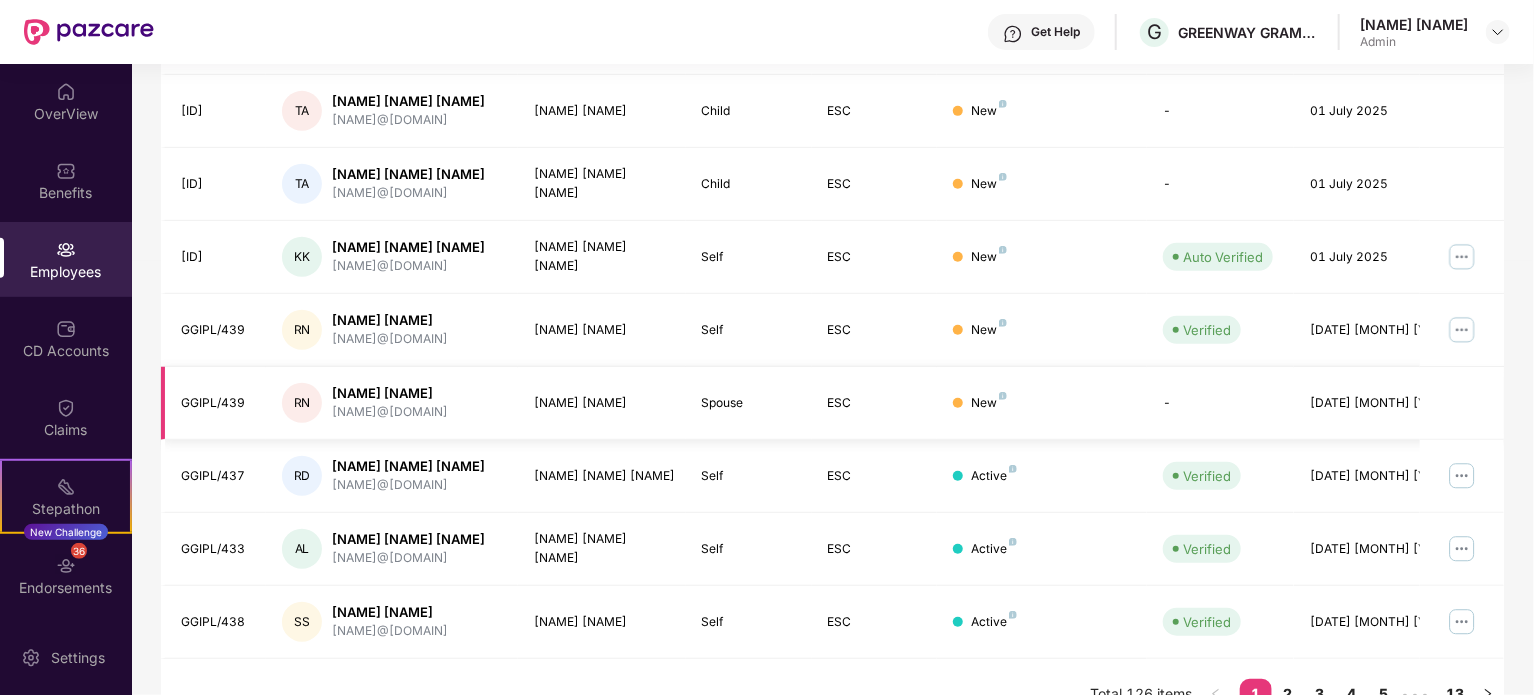 scroll, scrollTop: 500, scrollLeft: 0, axis: vertical 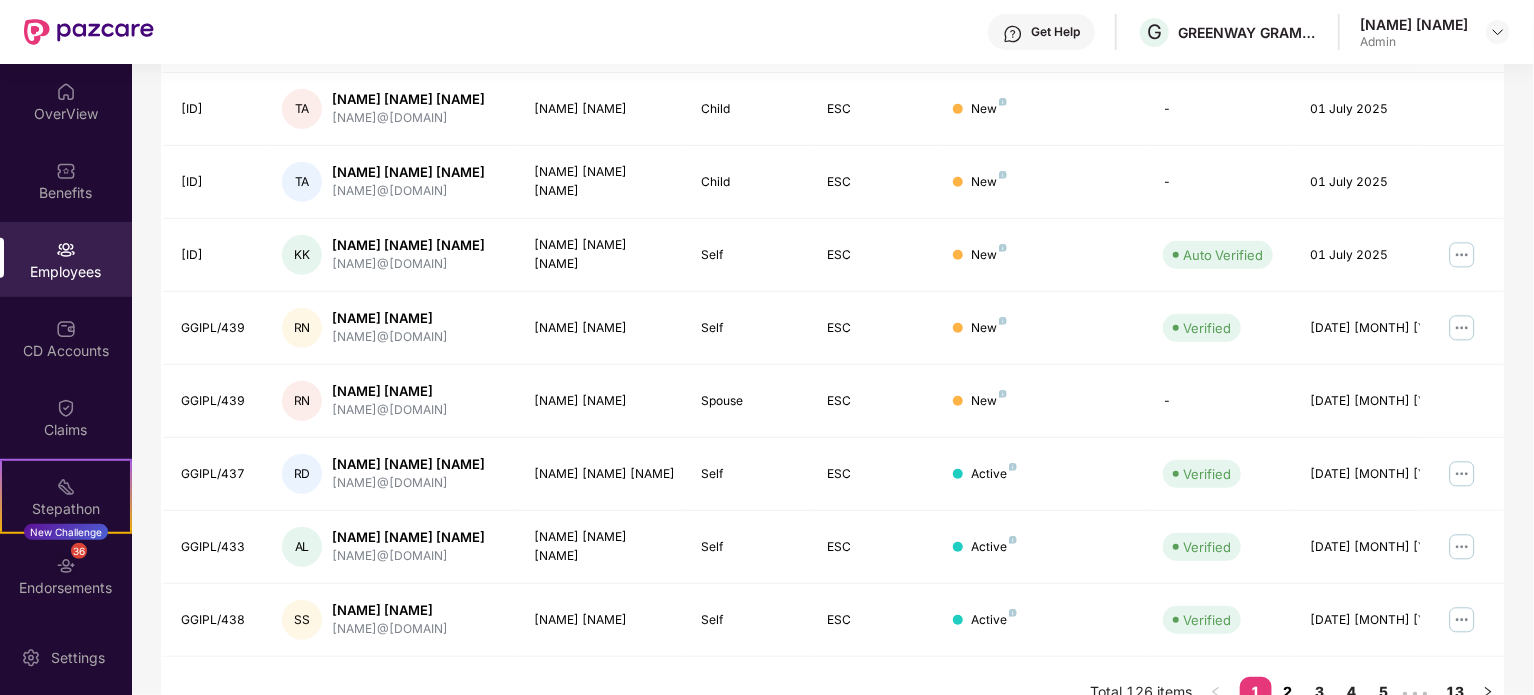 click on "2" at bounding box center [1288, 692] 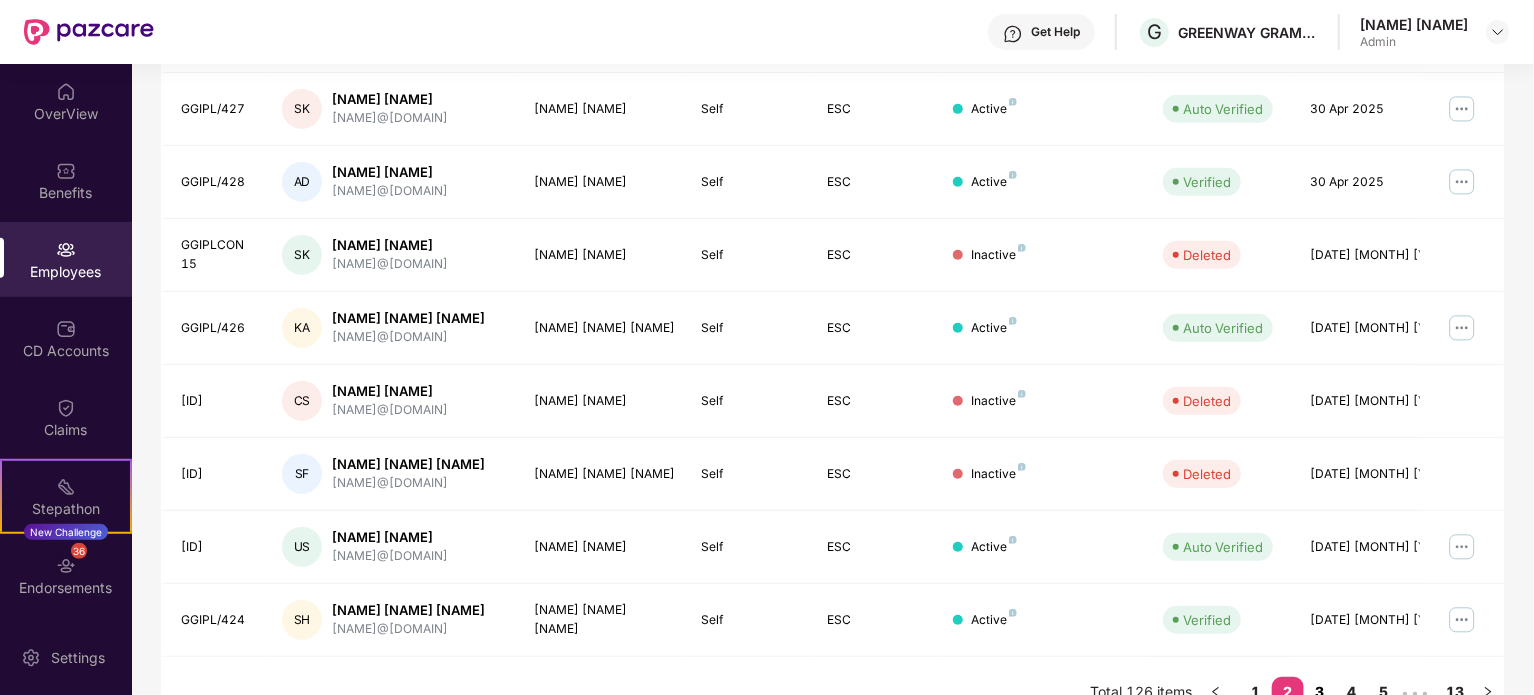 click on "3" at bounding box center [1320, 692] 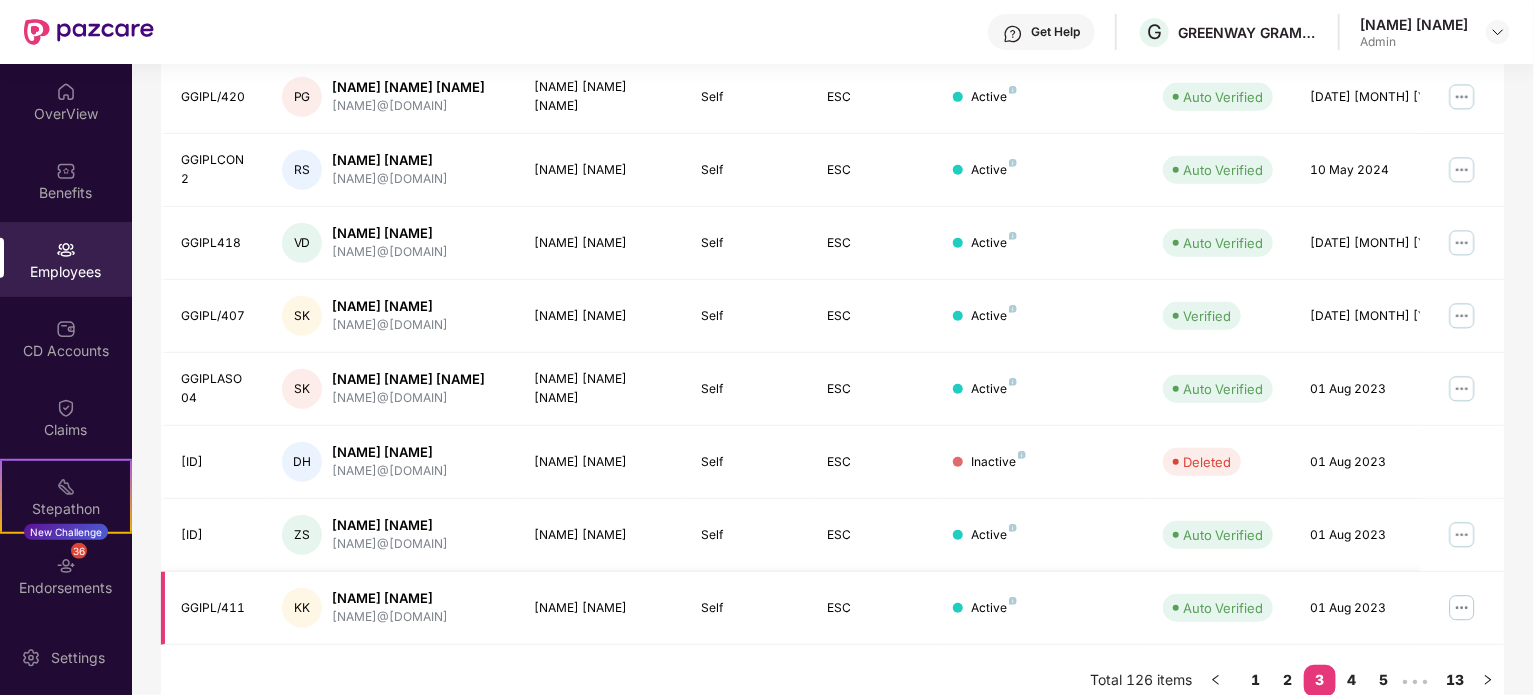 scroll, scrollTop: 548, scrollLeft: 0, axis: vertical 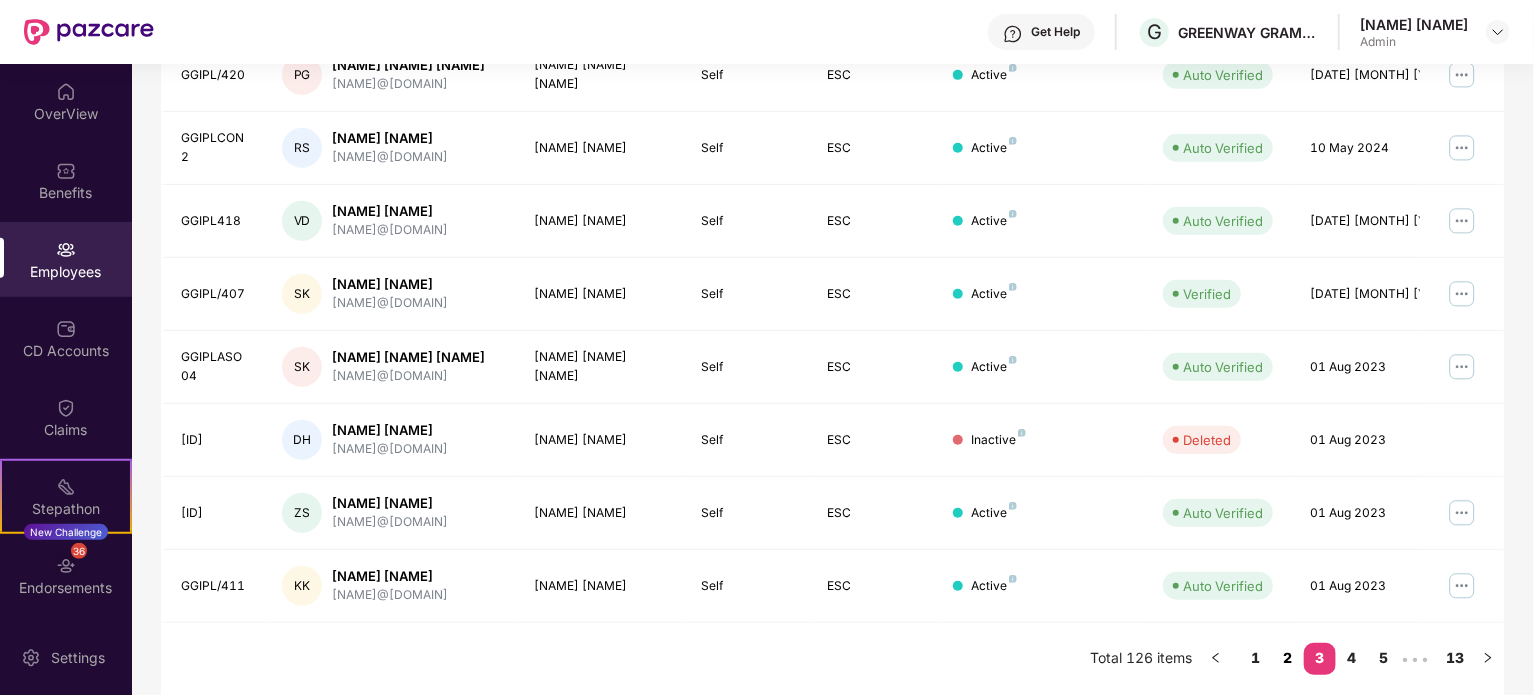 click on "2" at bounding box center (1288, 658) 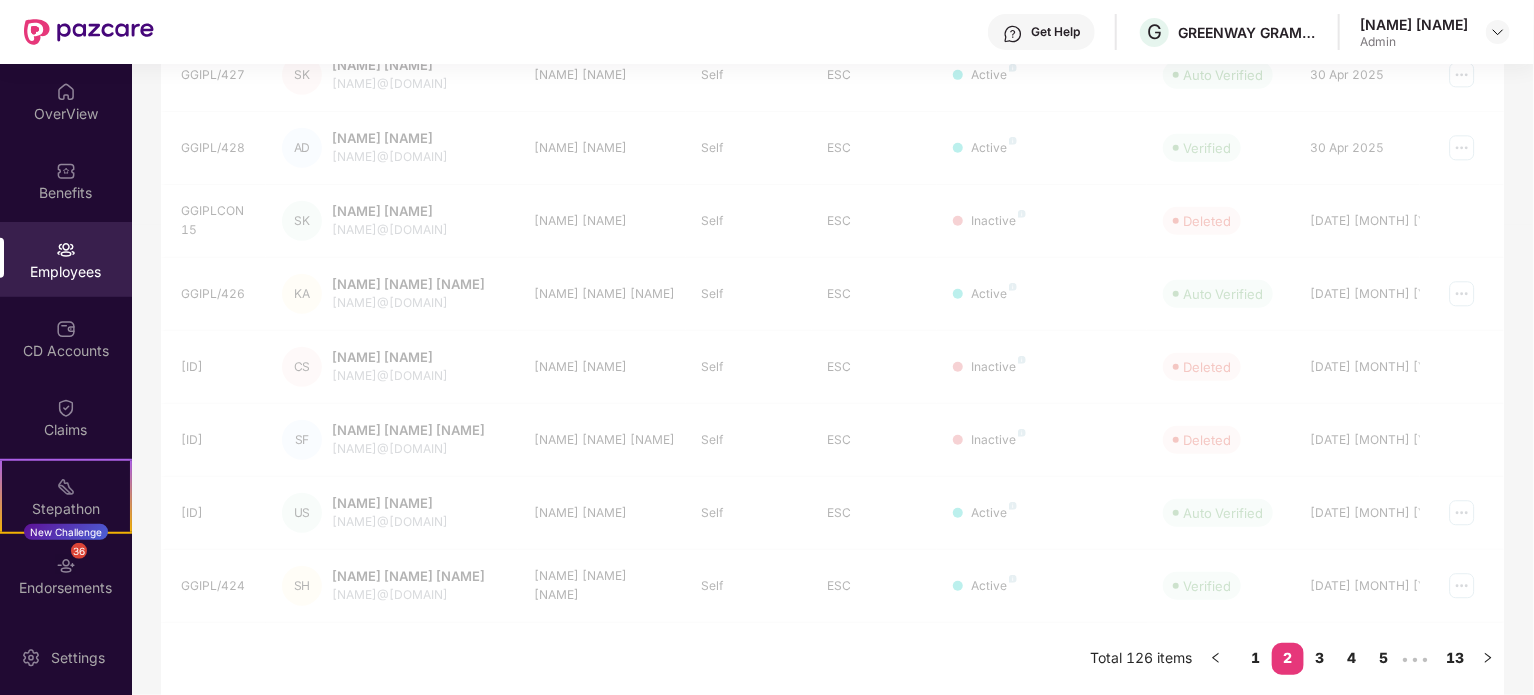 scroll, scrollTop: 531, scrollLeft: 0, axis: vertical 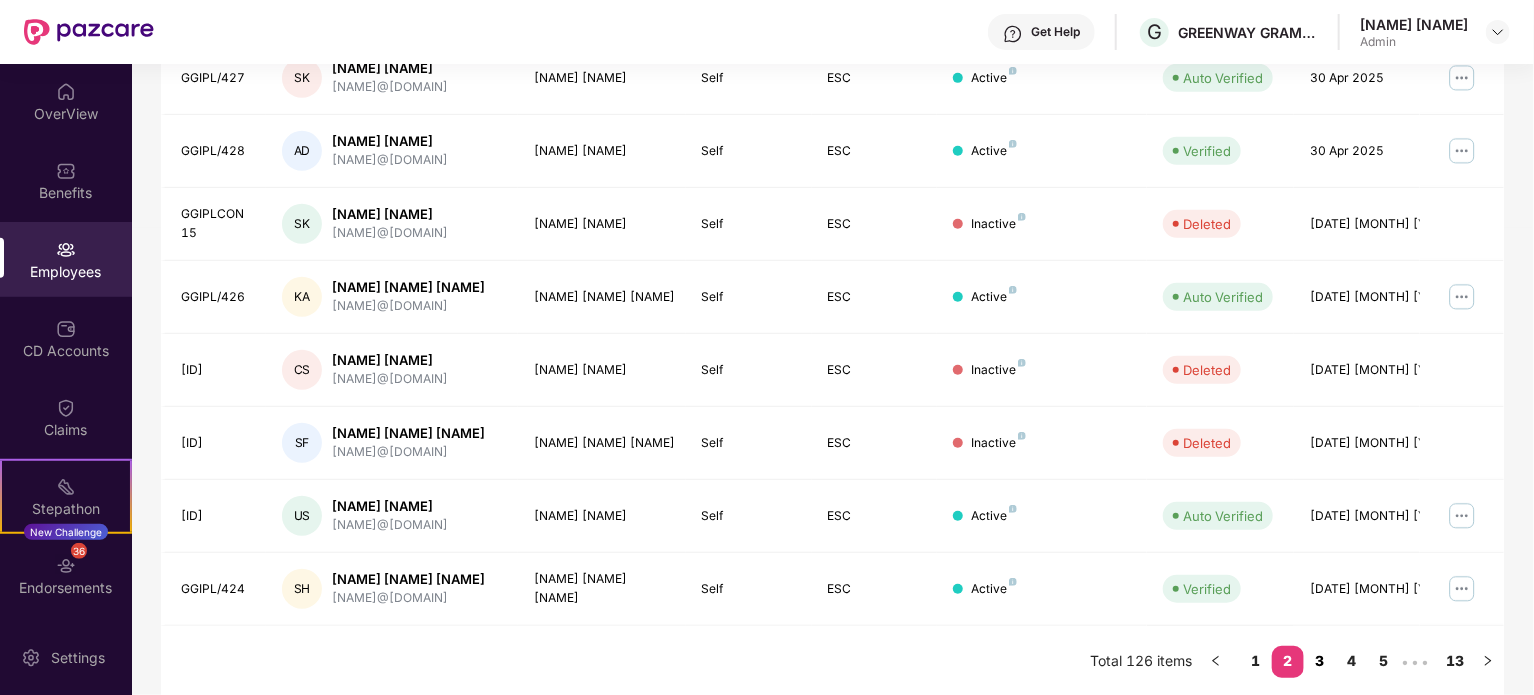 click on "3" at bounding box center [1320, 661] 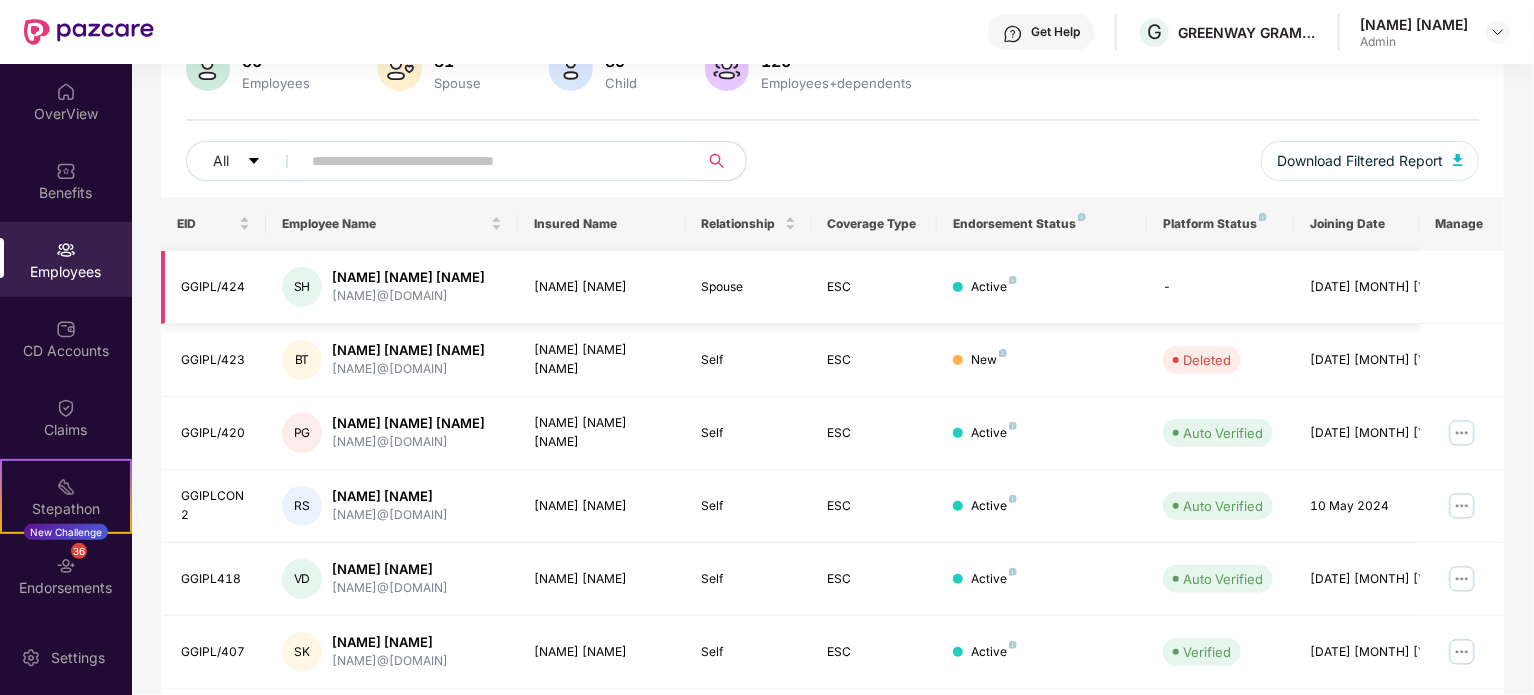scroll, scrollTop: 0, scrollLeft: 0, axis: both 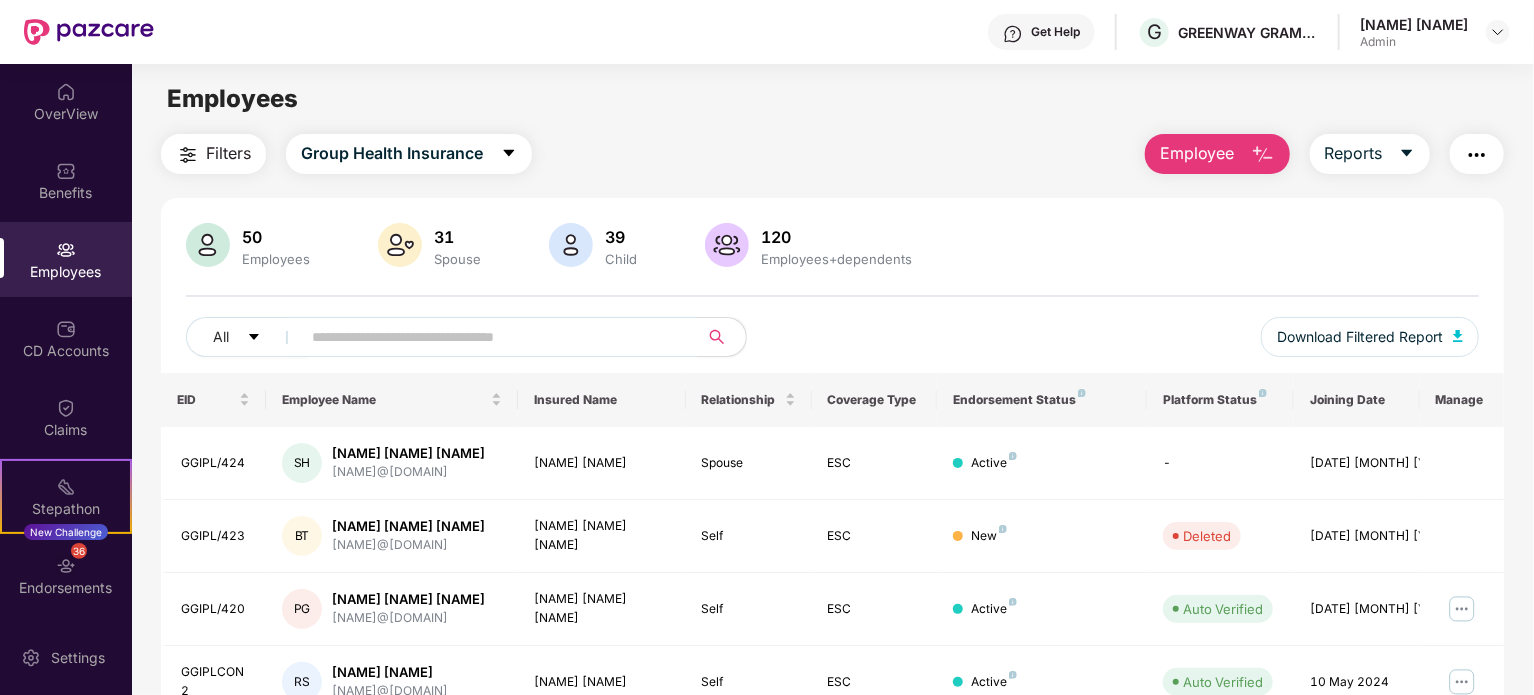 click on "Endorsement Status" at bounding box center (1042, 400) 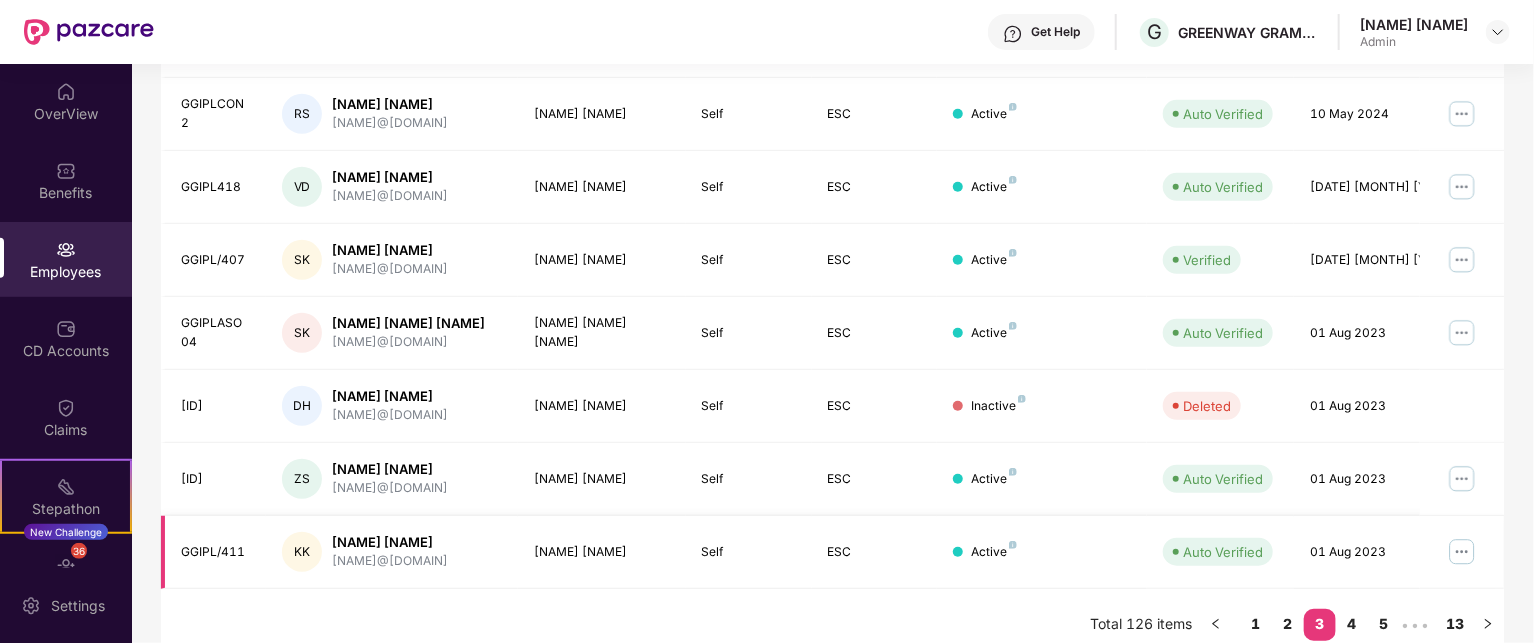 scroll, scrollTop: 600, scrollLeft: 0, axis: vertical 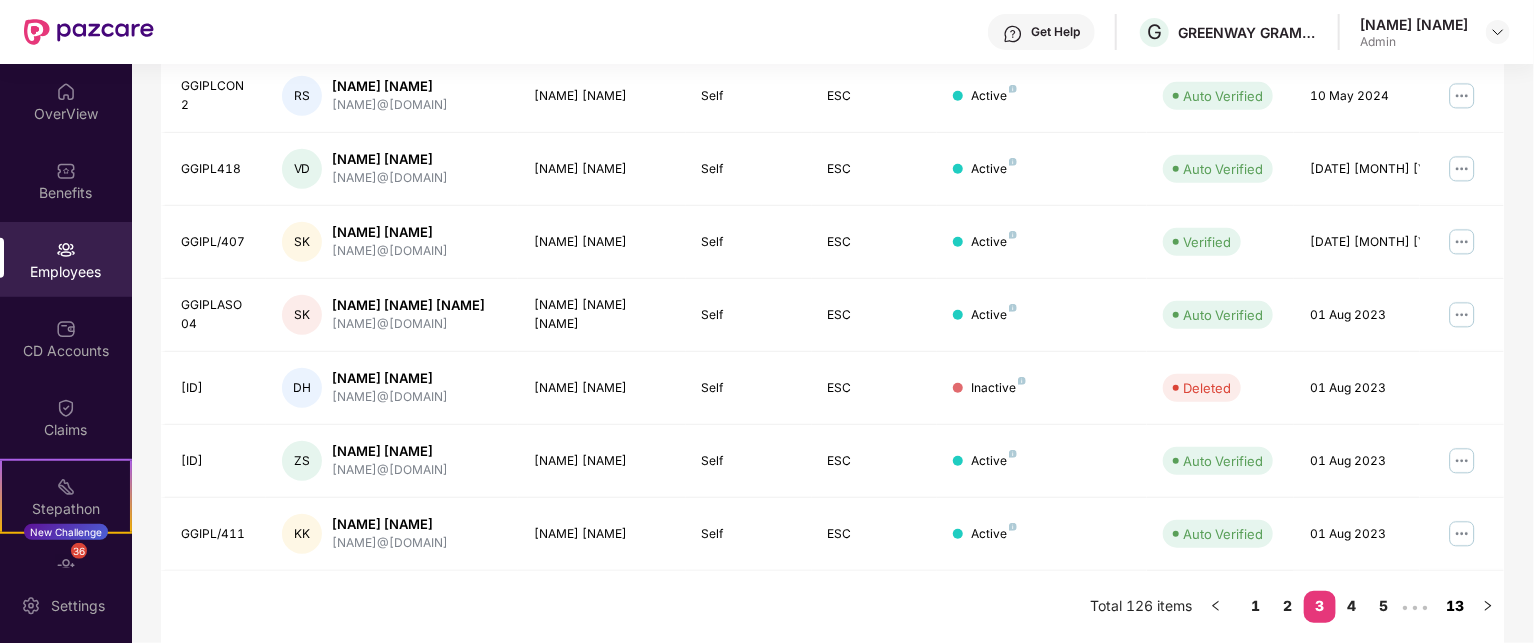 click on "13" at bounding box center (1456, 606) 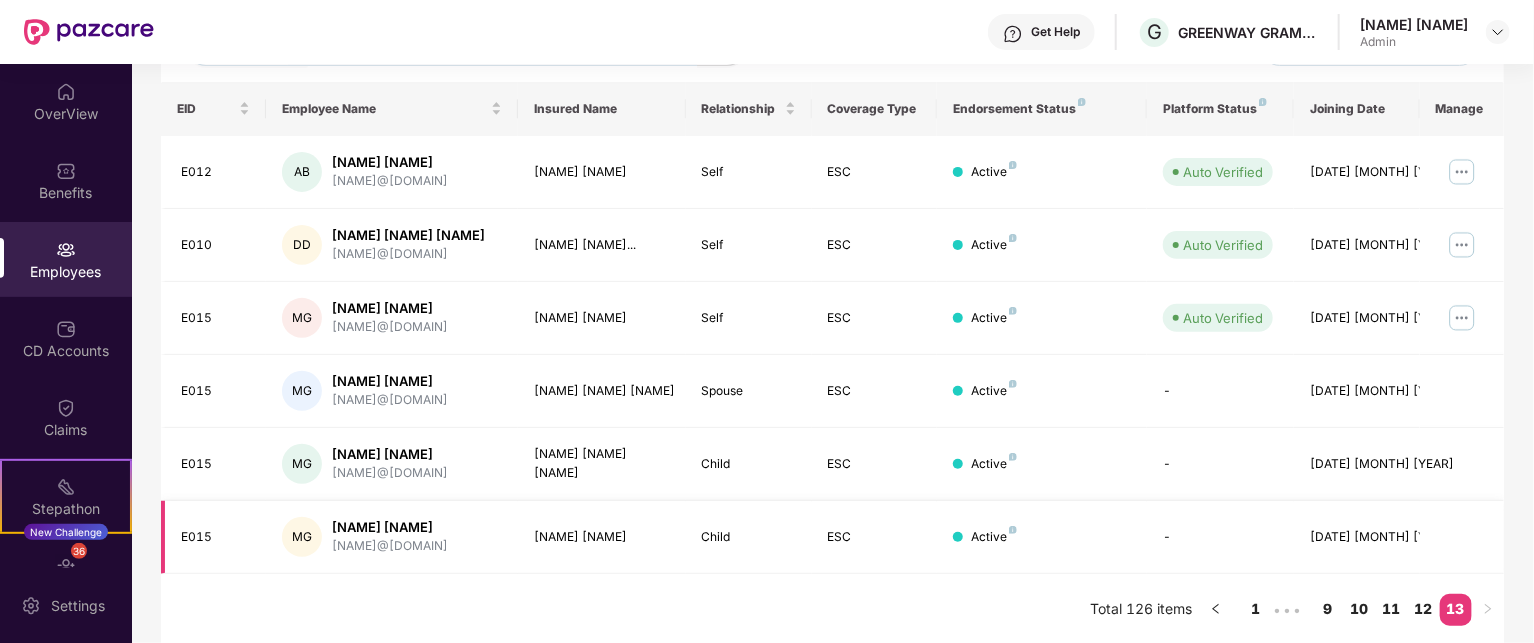 scroll, scrollTop: 292, scrollLeft: 0, axis: vertical 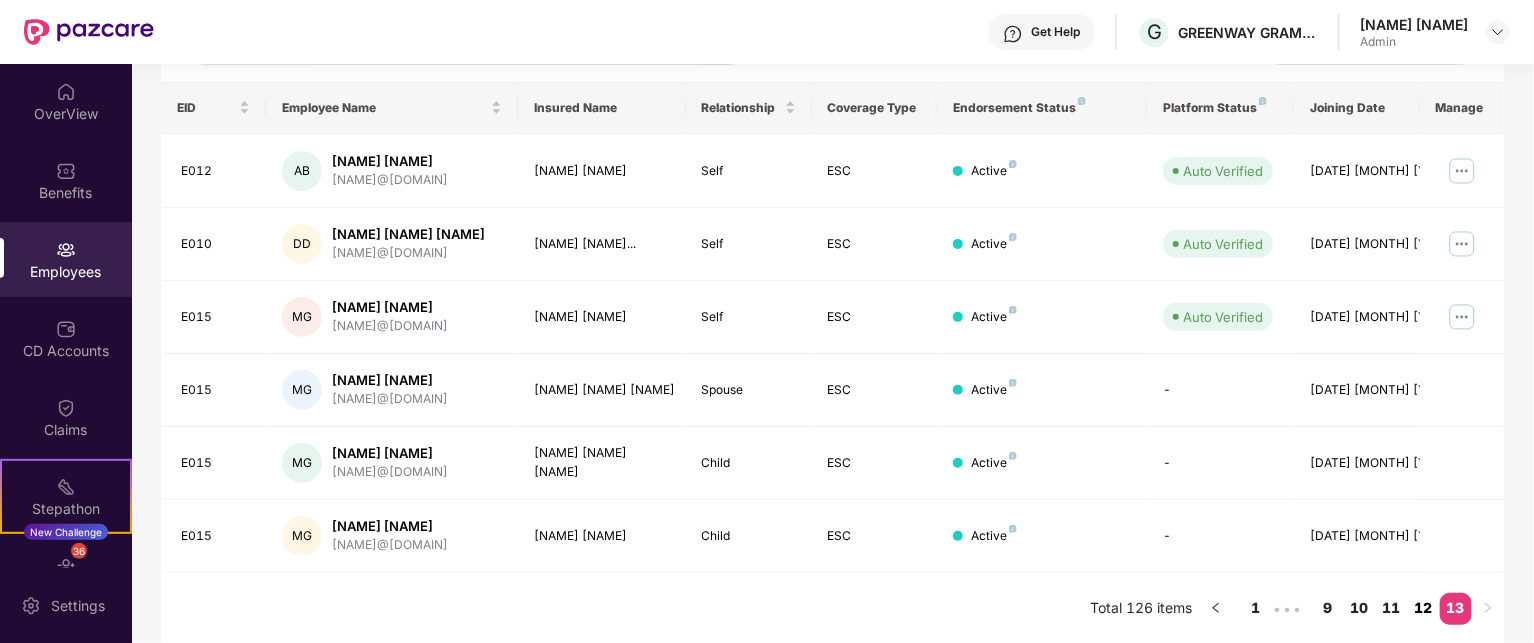 click on "12" at bounding box center (1424, 608) 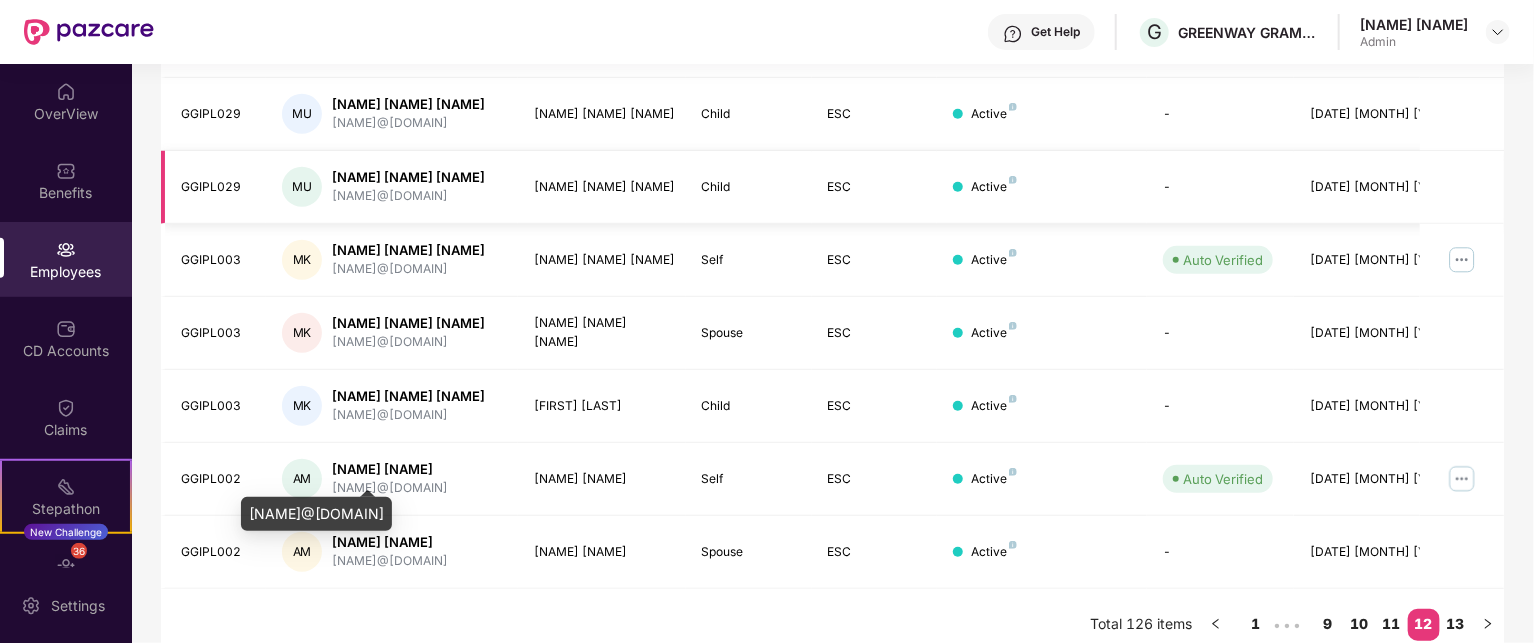 scroll, scrollTop: 583, scrollLeft: 0, axis: vertical 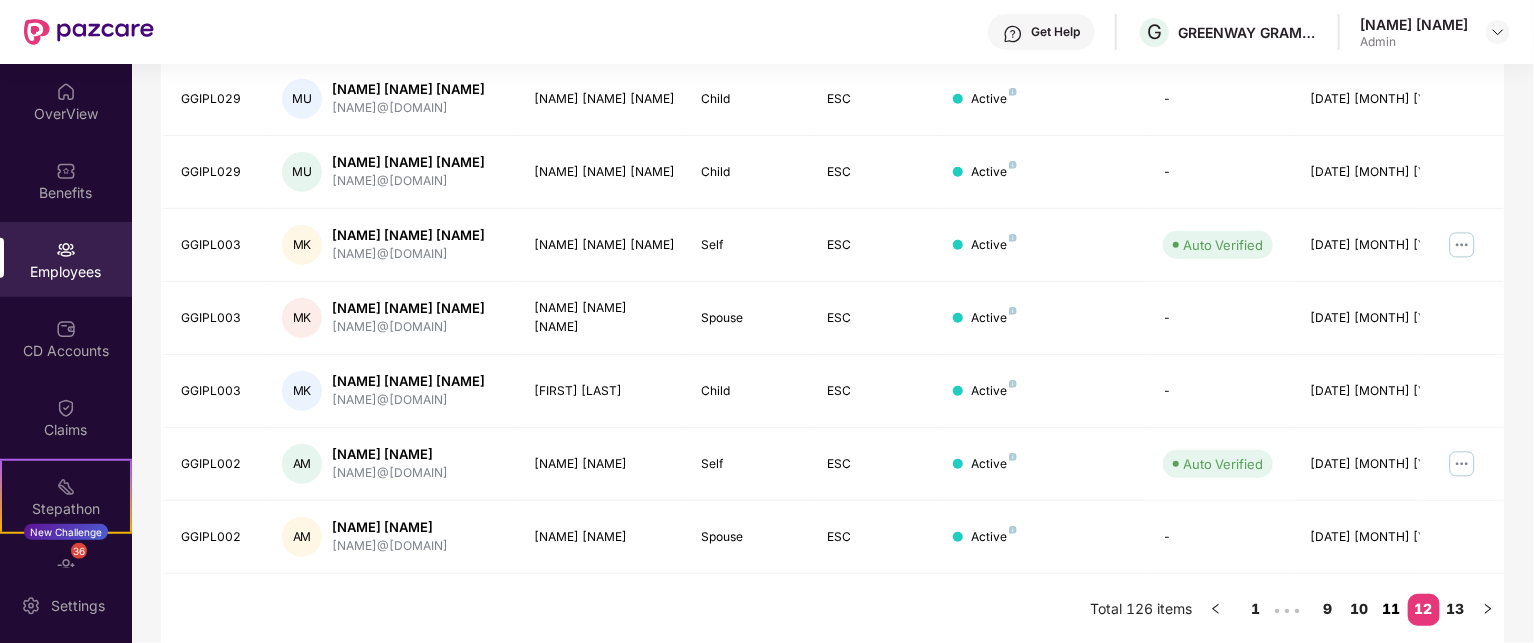 click on "11" at bounding box center [1392, 609] 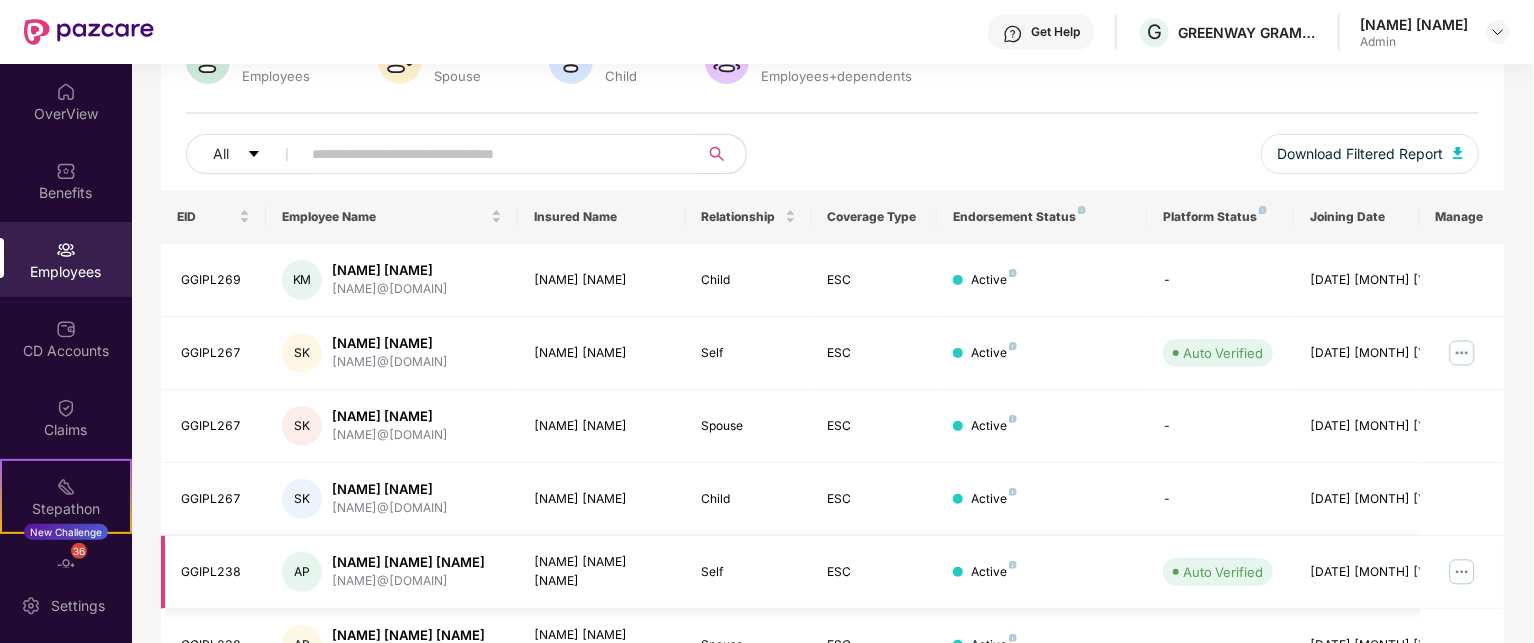 scroll, scrollTop: 583, scrollLeft: 0, axis: vertical 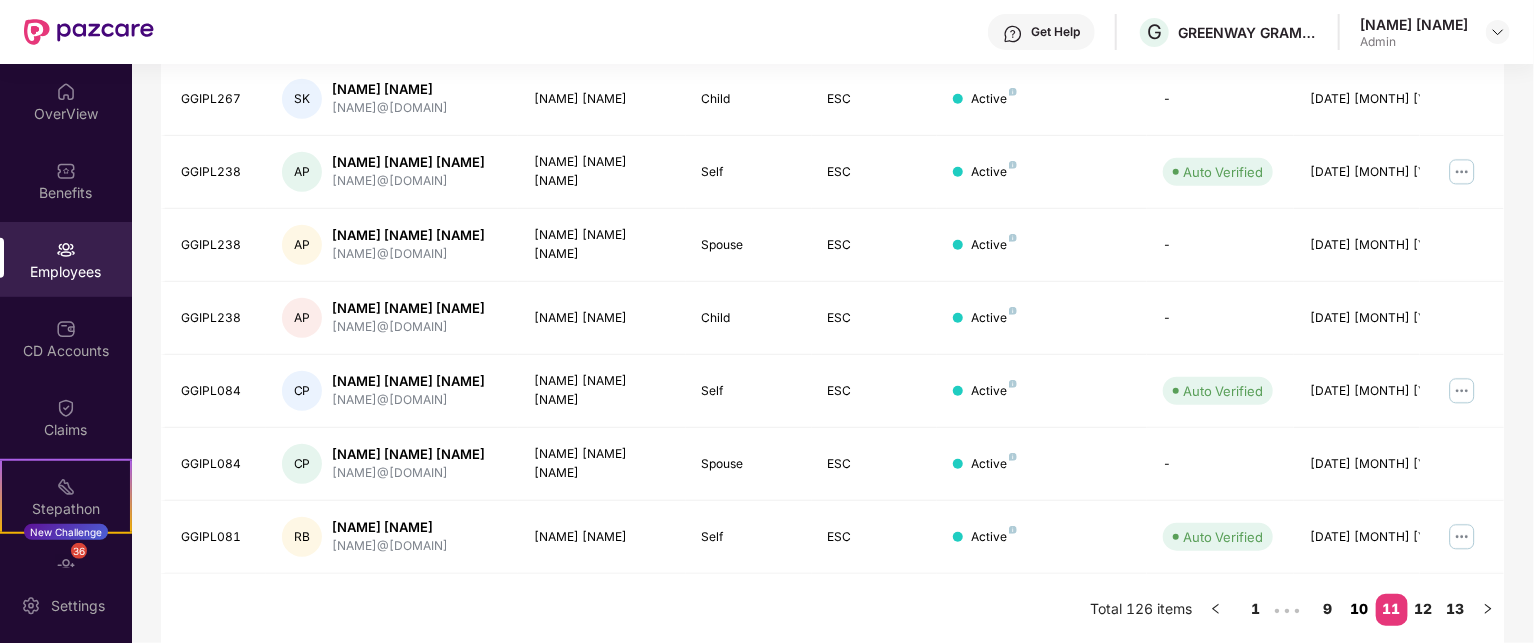 click on "10" at bounding box center (1360, 609) 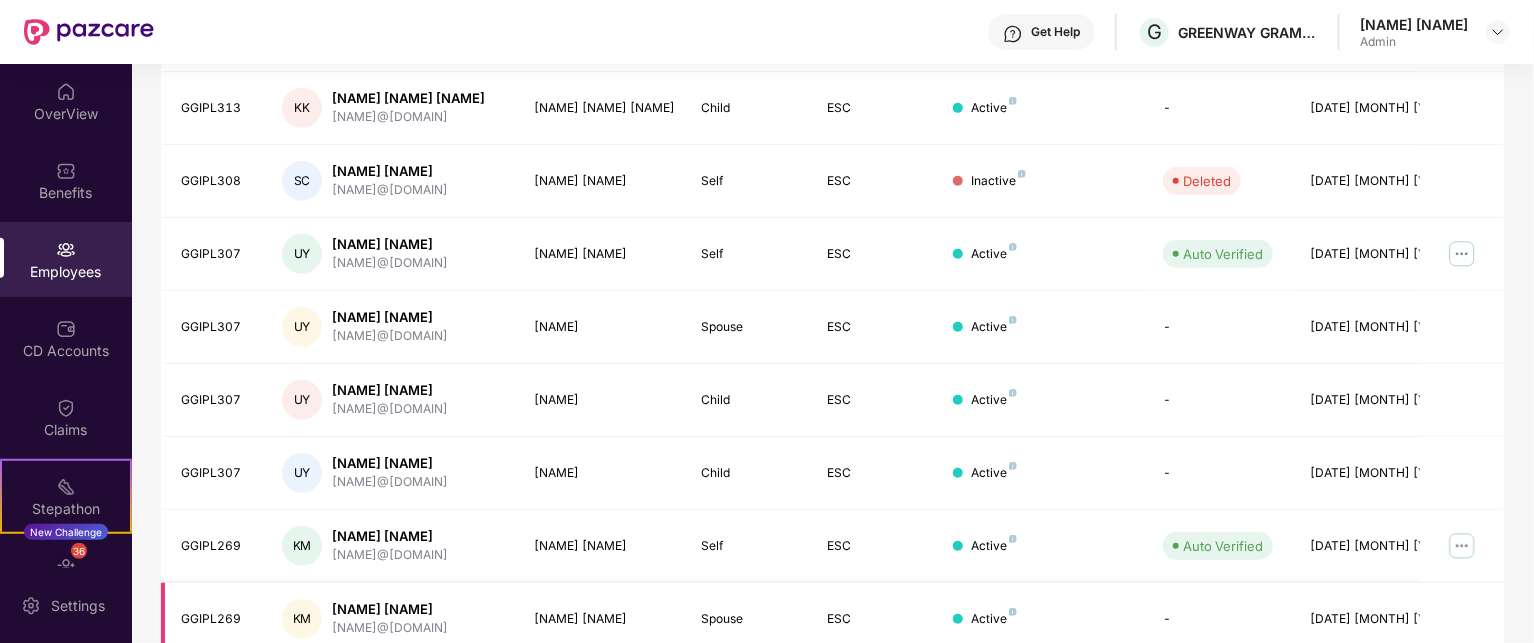 scroll, scrollTop: 583, scrollLeft: 0, axis: vertical 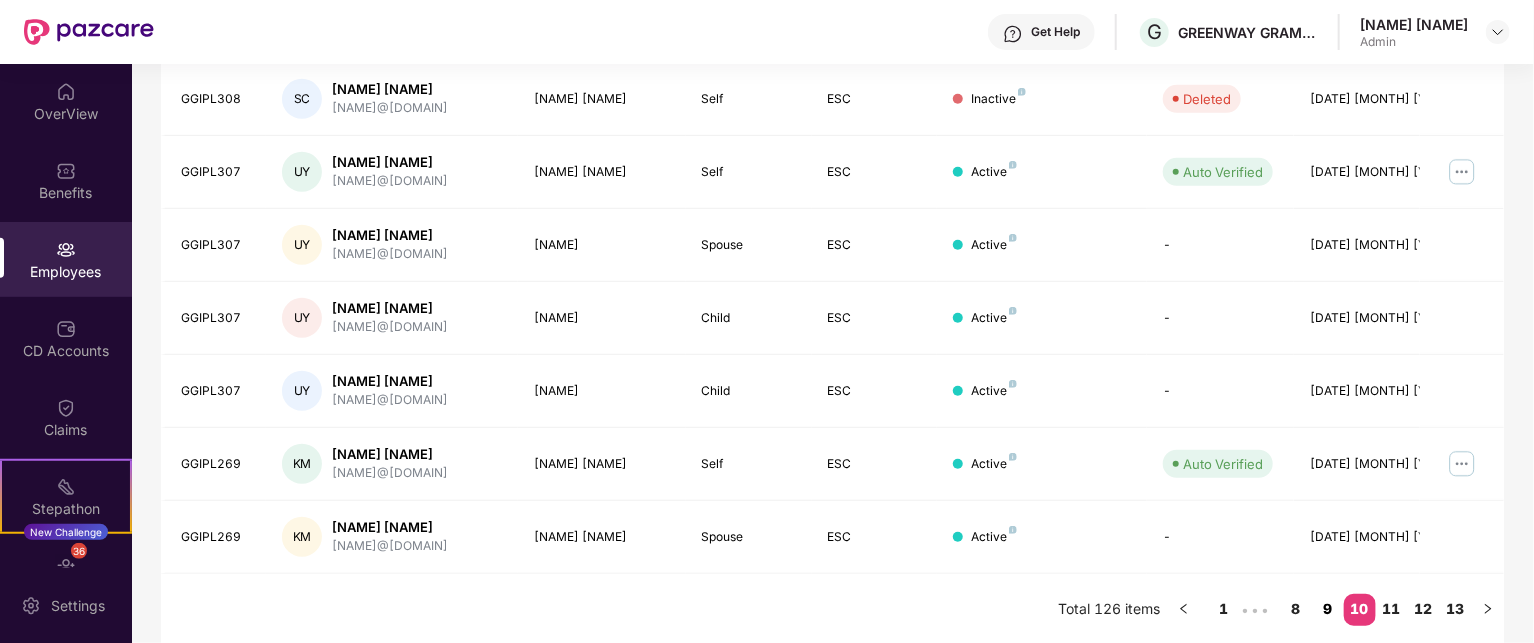 click on "9" at bounding box center [1328, 609] 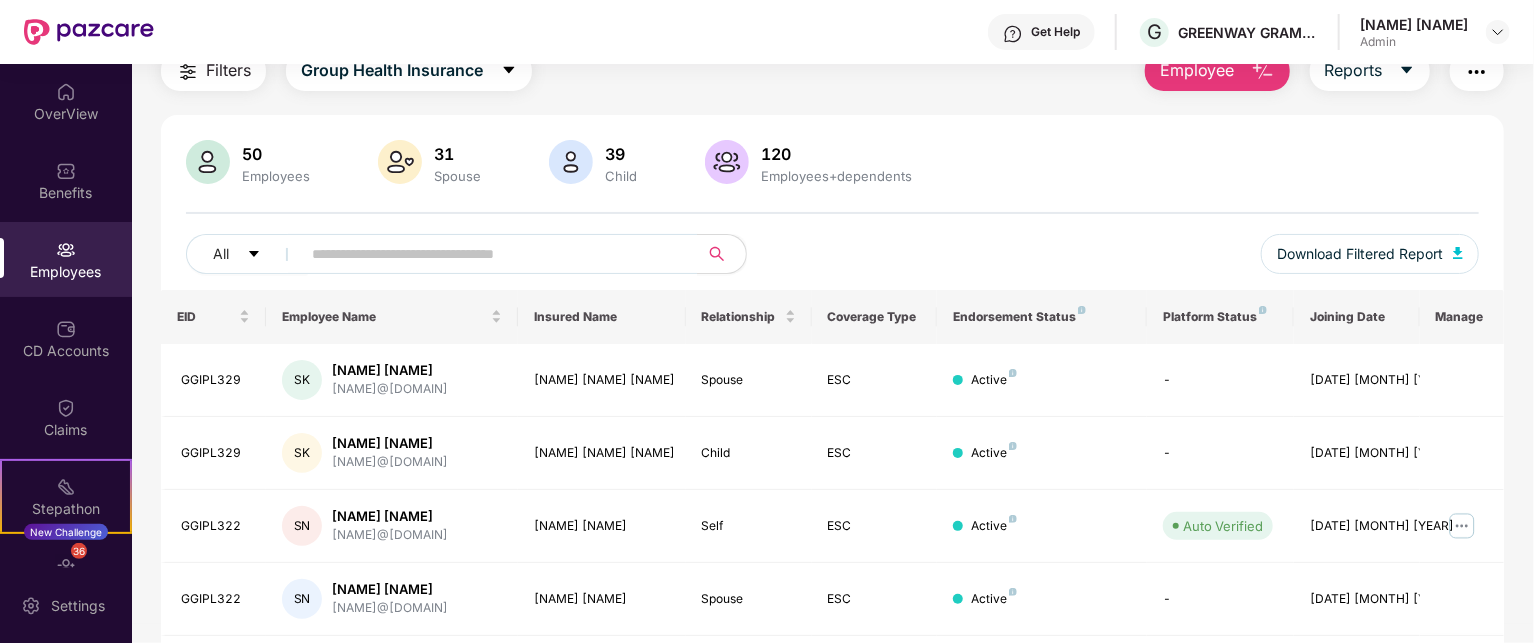 scroll, scrollTop: 583, scrollLeft: 0, axis: vertical 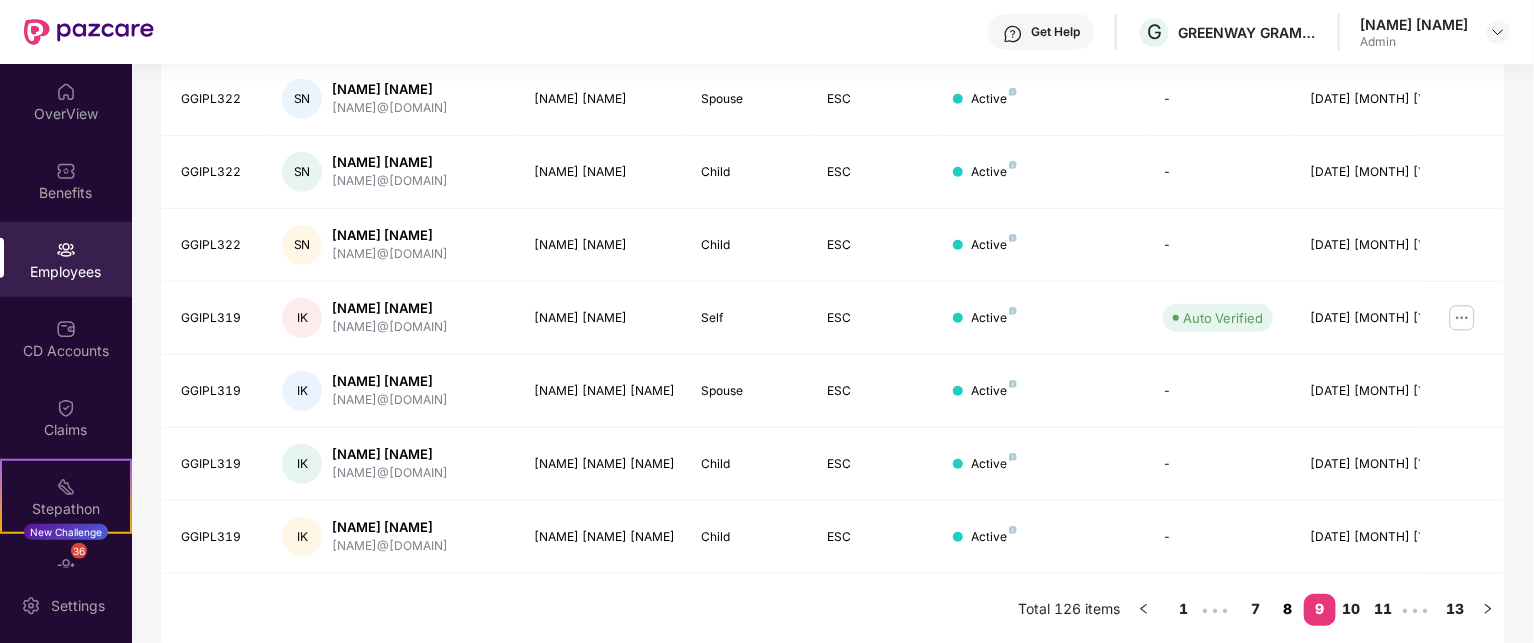click on "8" at bounding box center [1288, 609] 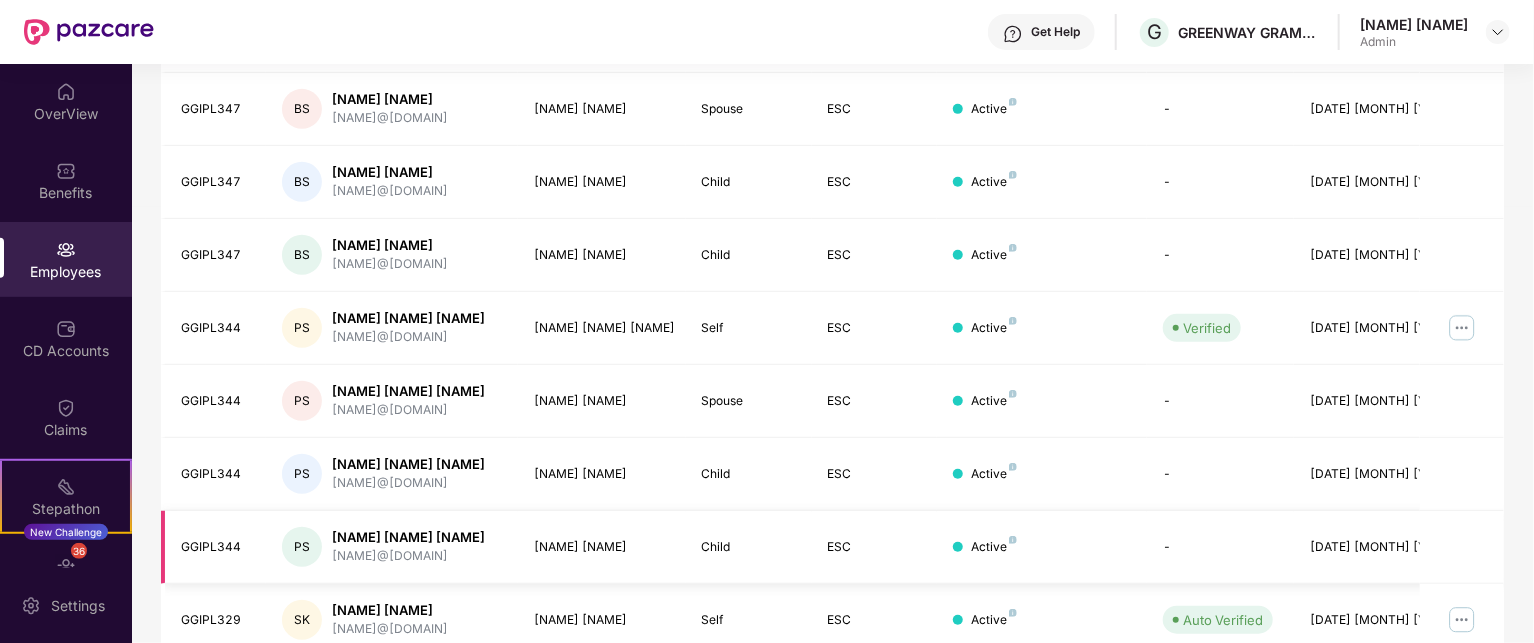 scroll, scrollTop: 583, scrollLeft: 0, axis: vertical 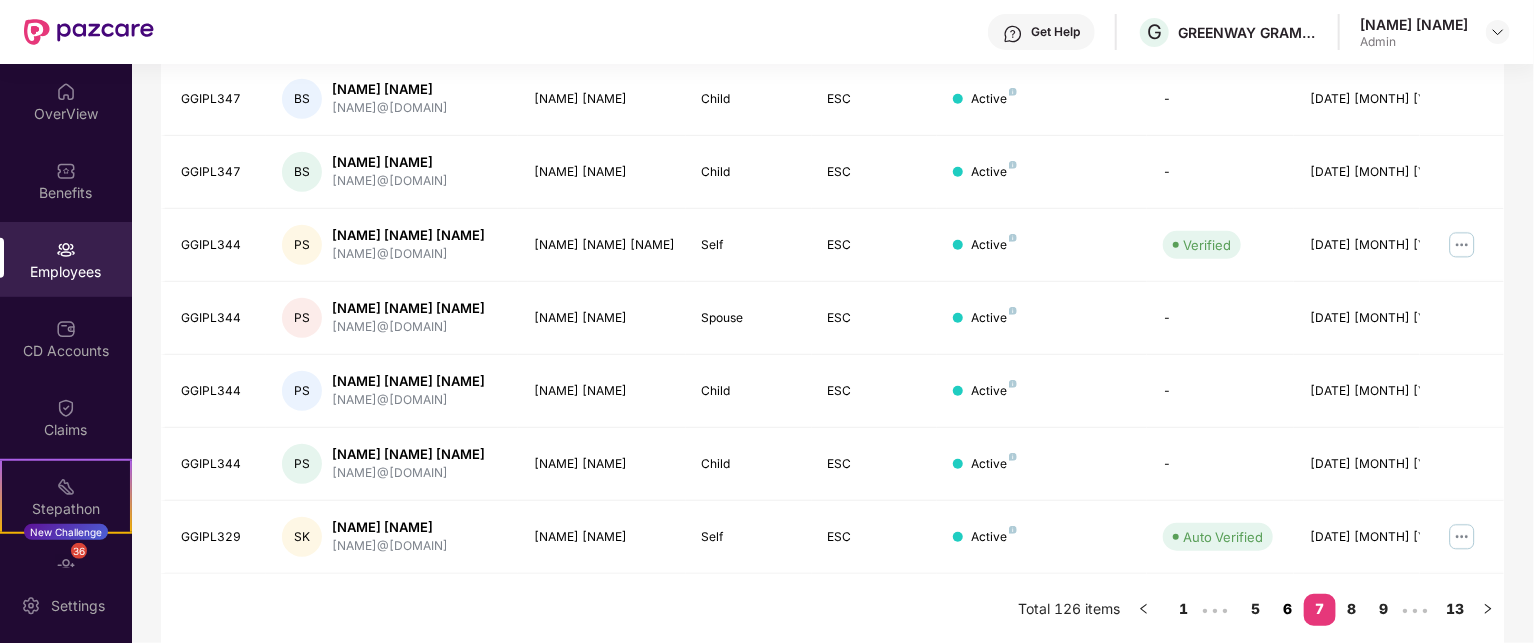 click on "6" at bounding box center [1288, 609] 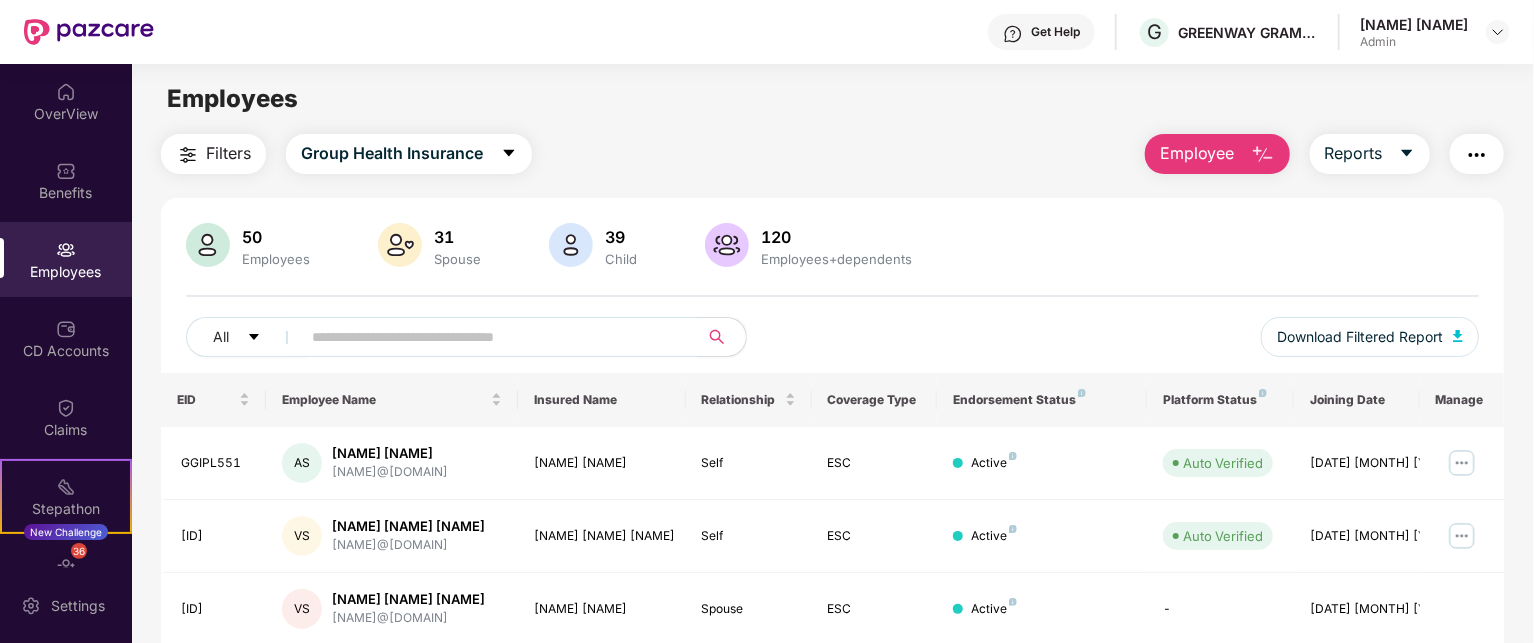 scroll, scrollTop: 616, scrollLeft: 0, axis: vertical 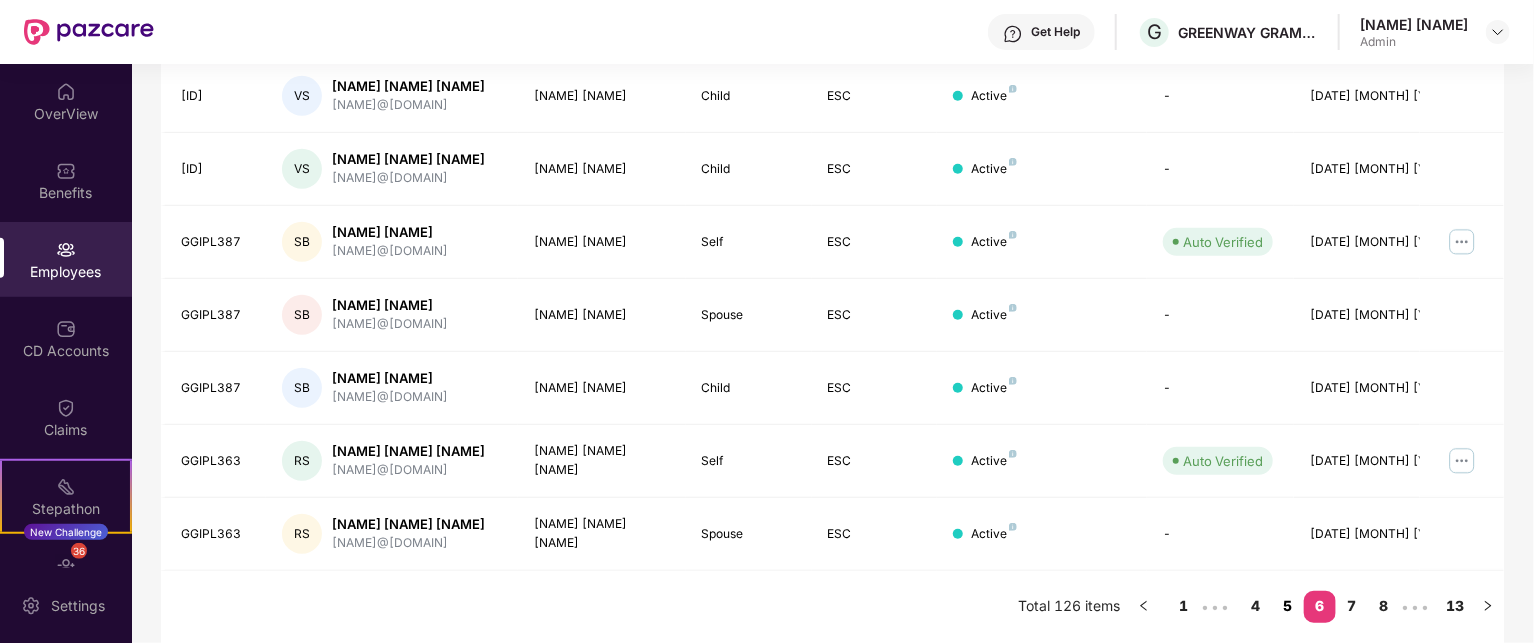 click on "5" at bounding box center [1288, 606] 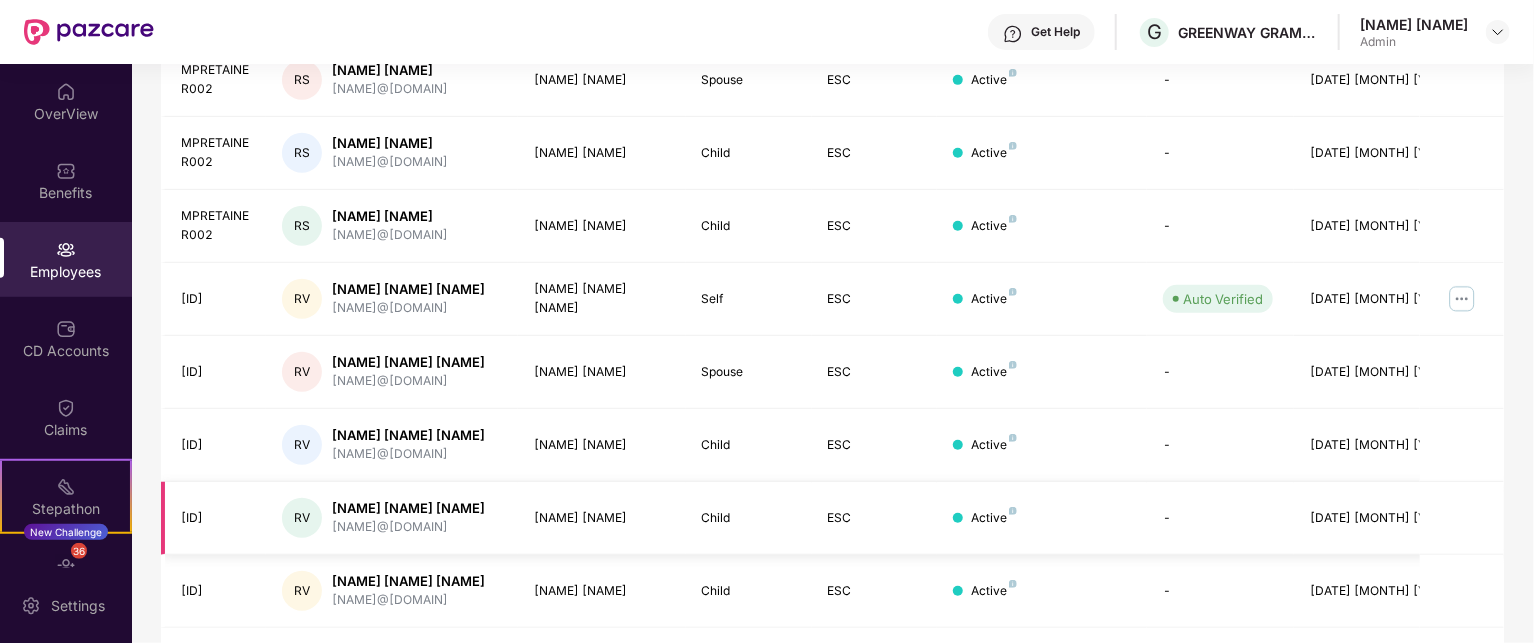 scroll, scrollTop: 583, scrollLeft: 0, axis: vertical 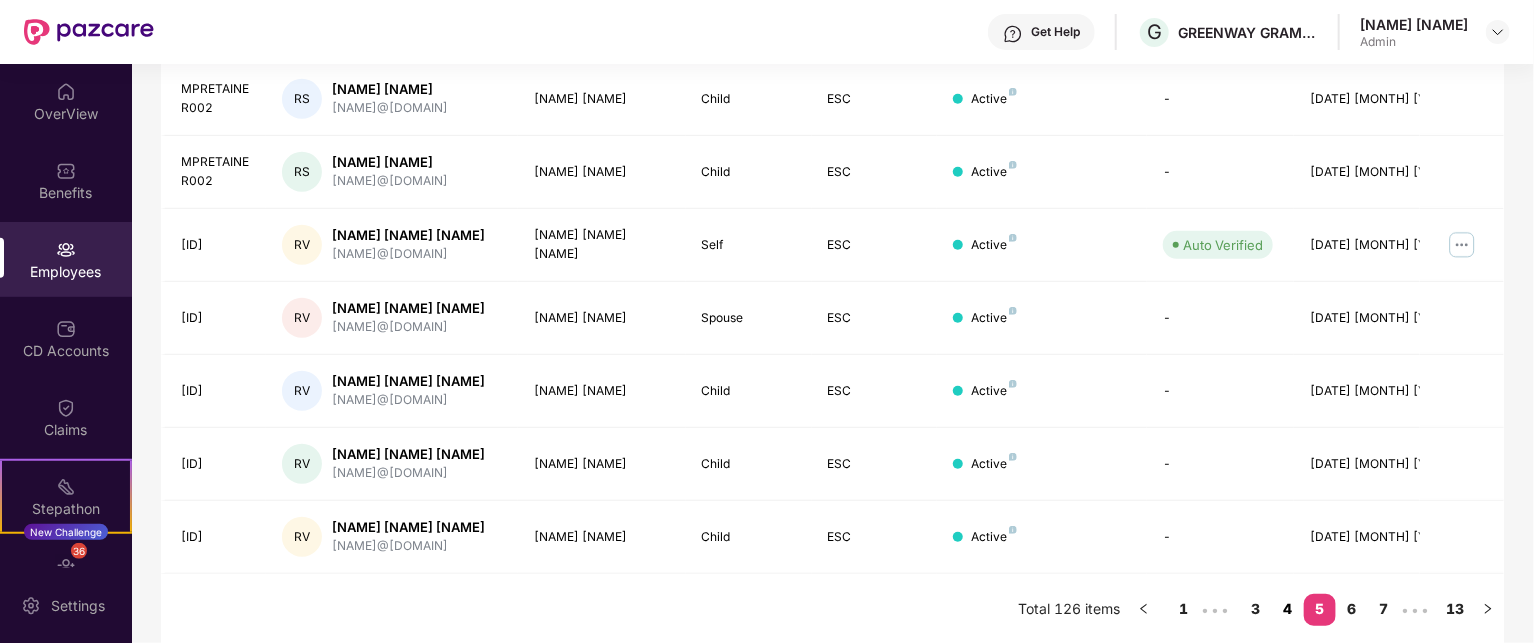 click on "4" at bounding box center (1288, 609) 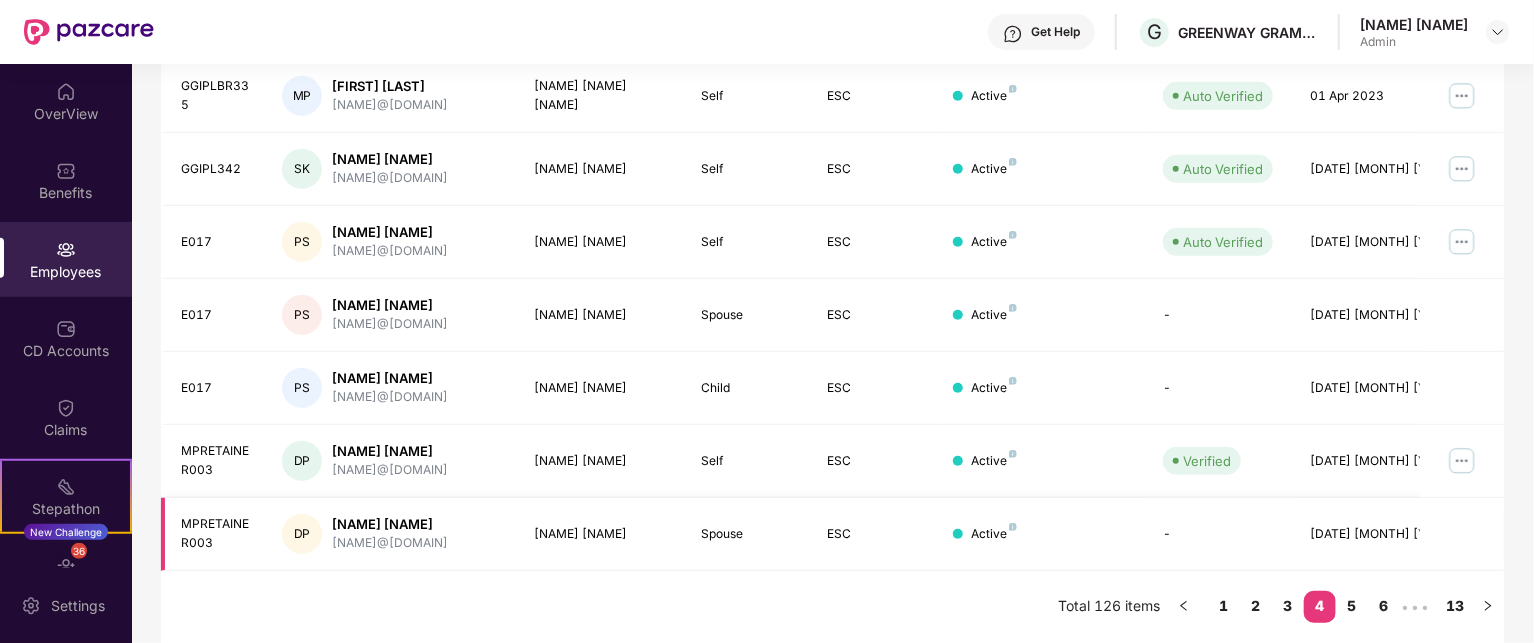 scroll, scrollTop: 600, scrollLeft: 0, axis: vertical 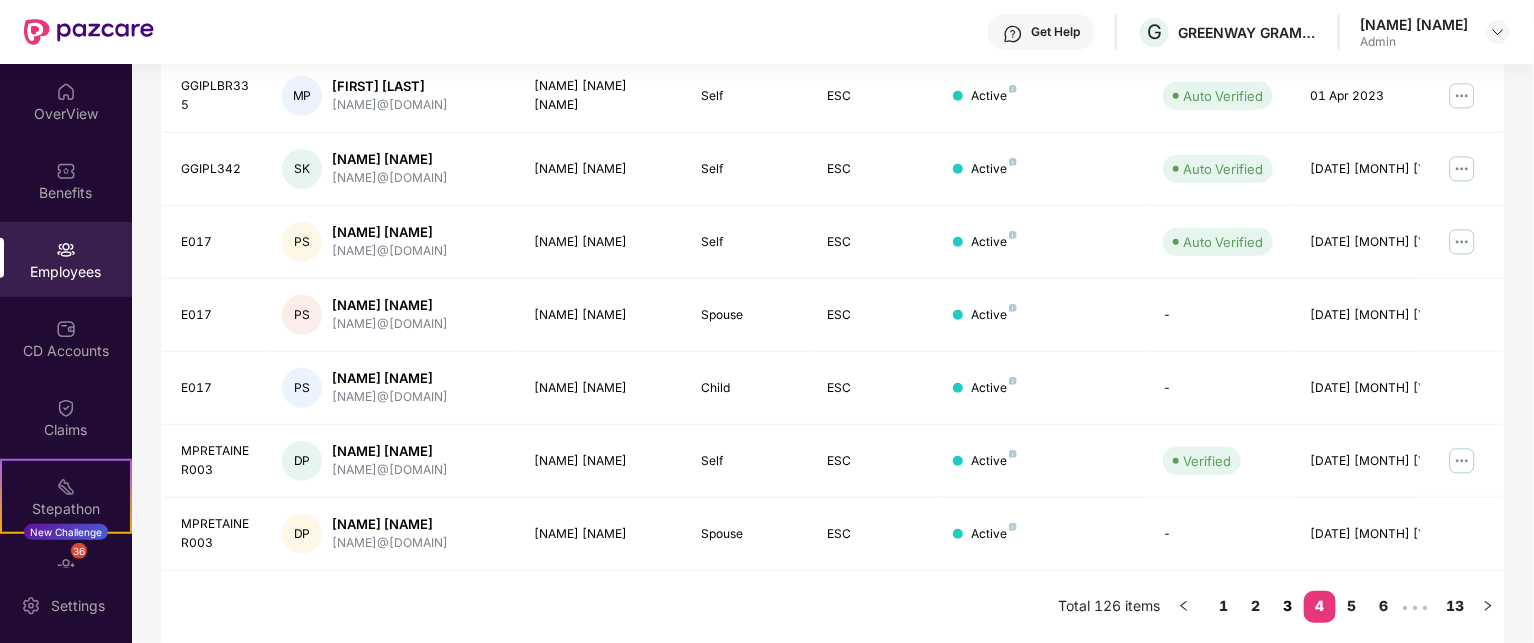 click on "3" at bounding box center [1288, 606] 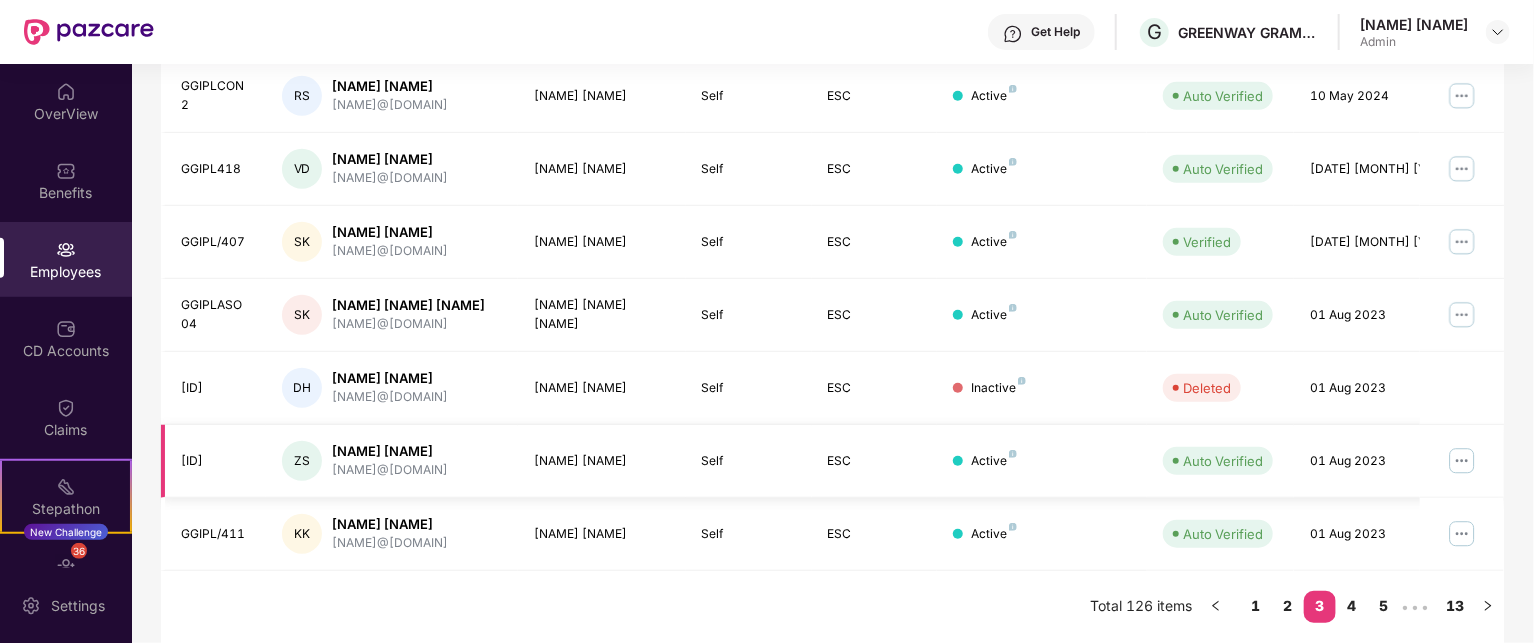 click at bounding box center (1462, 461) 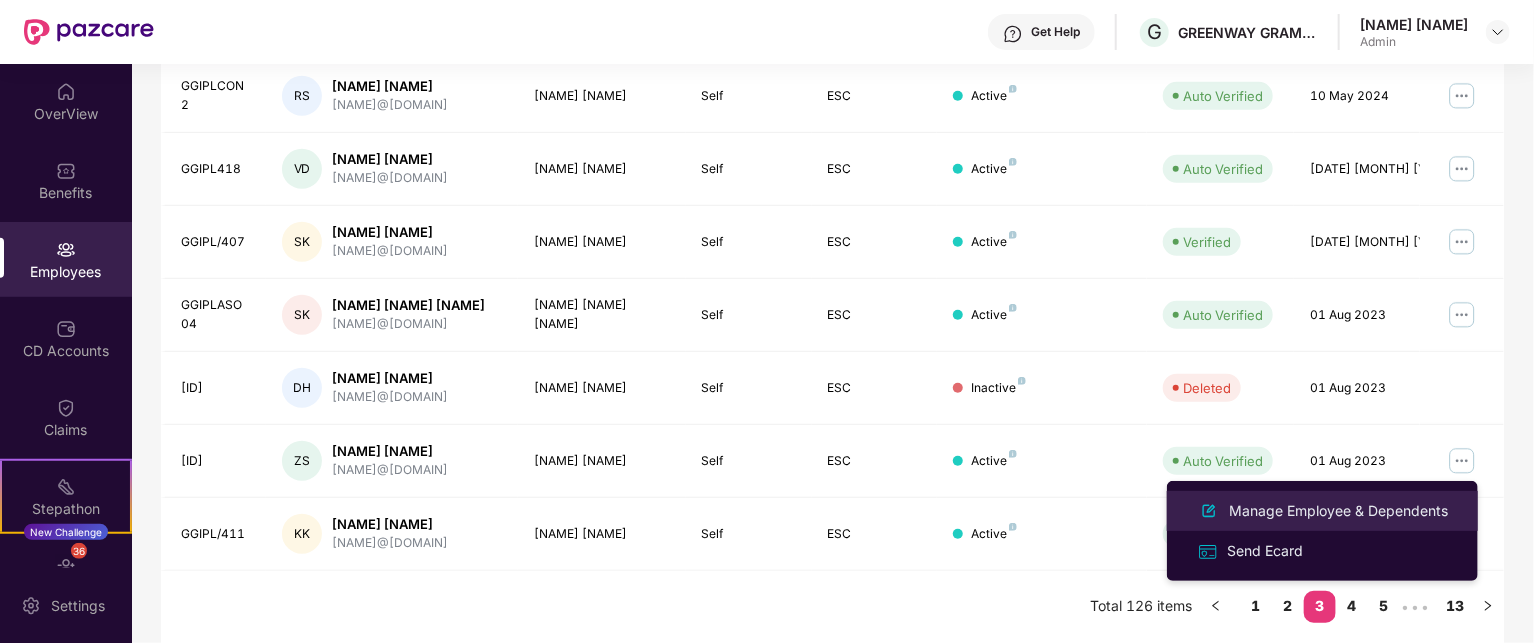 click on "Manage Employee & Dependents" at bounding box center (1338, 511) 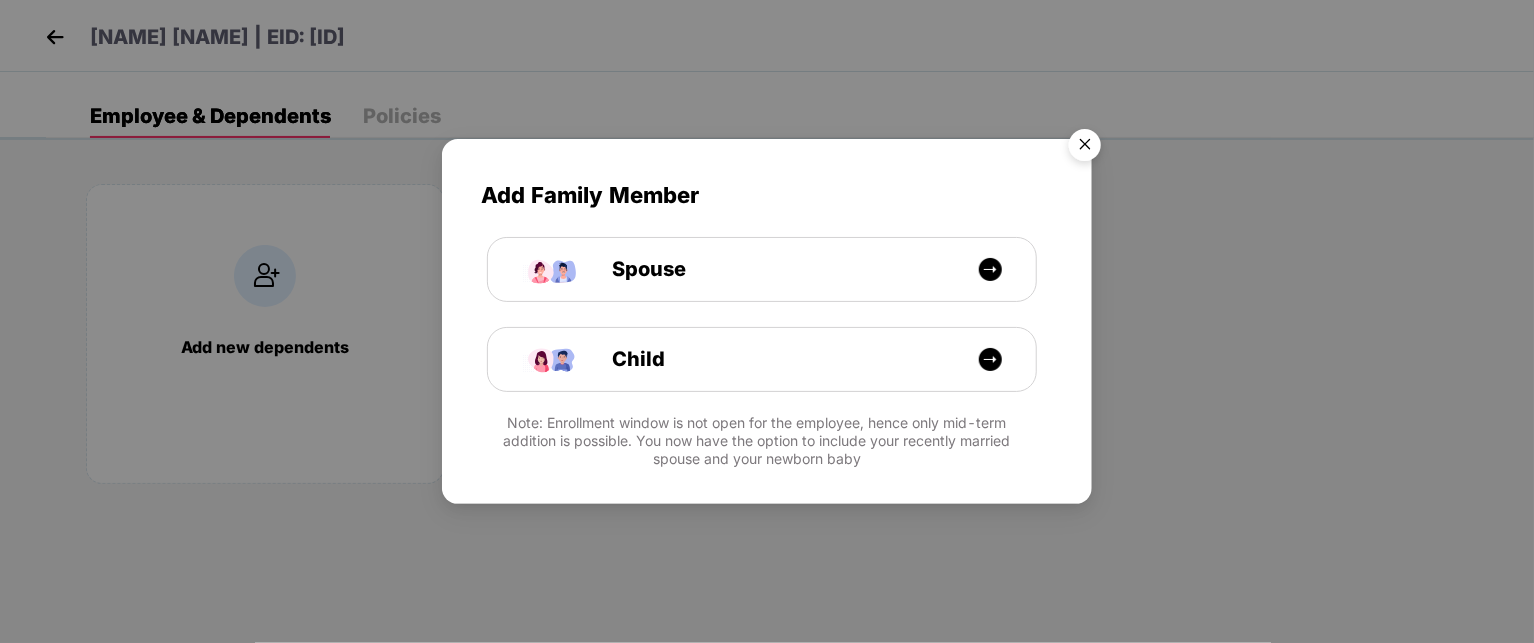 click at bounding box center (1085, 148) 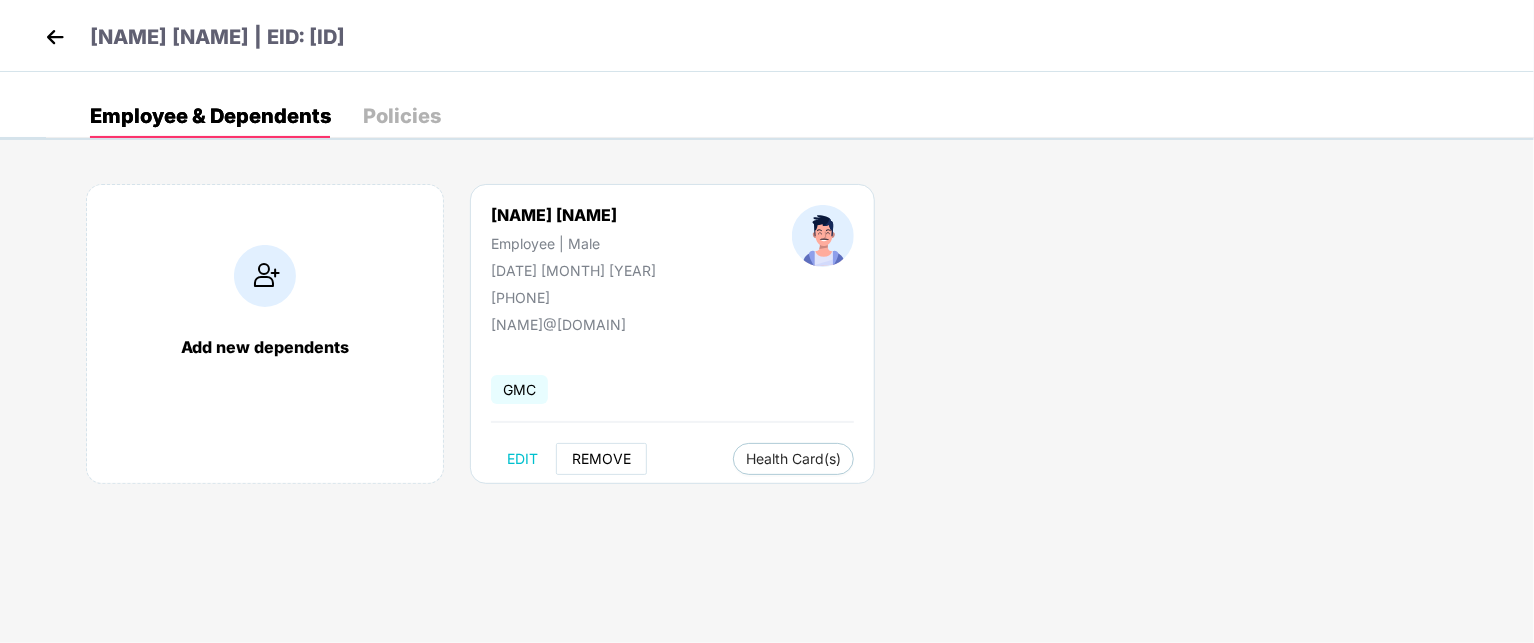 click on "REMOVE" at bounding box center [601, 459] 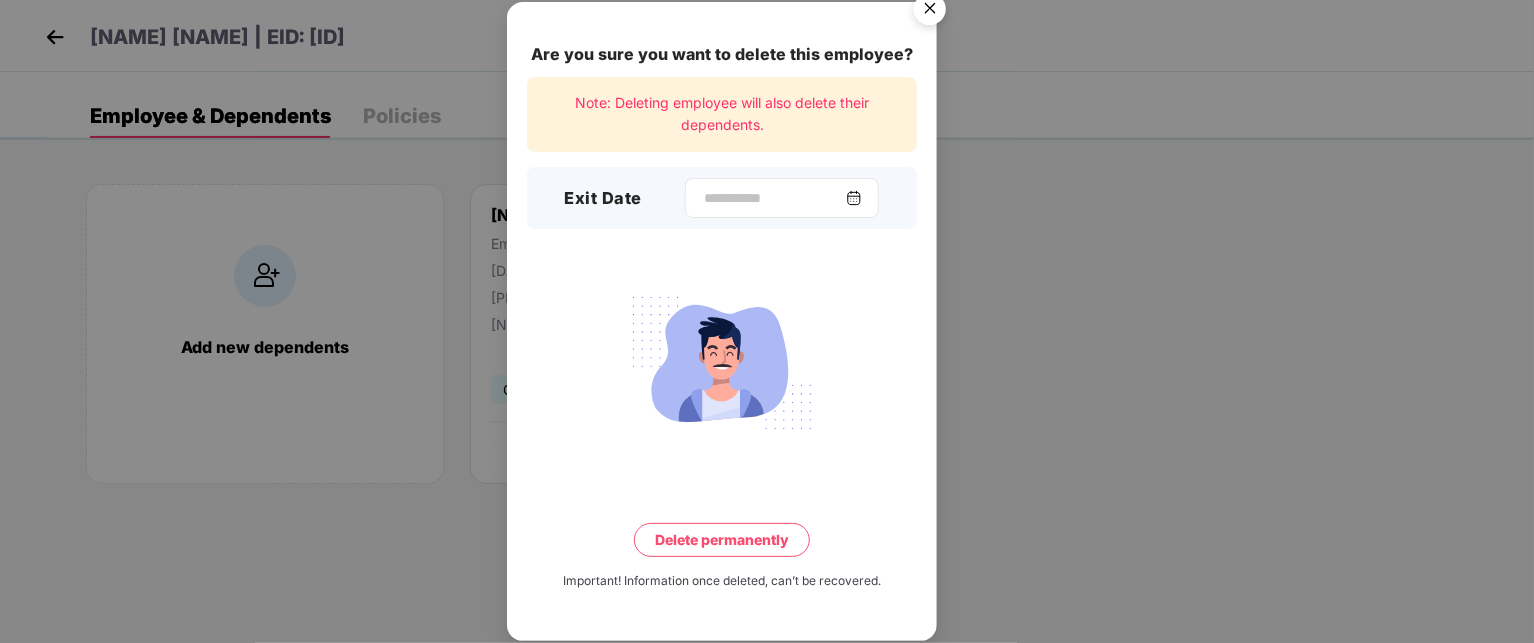 click at bounding box center [854, 198] 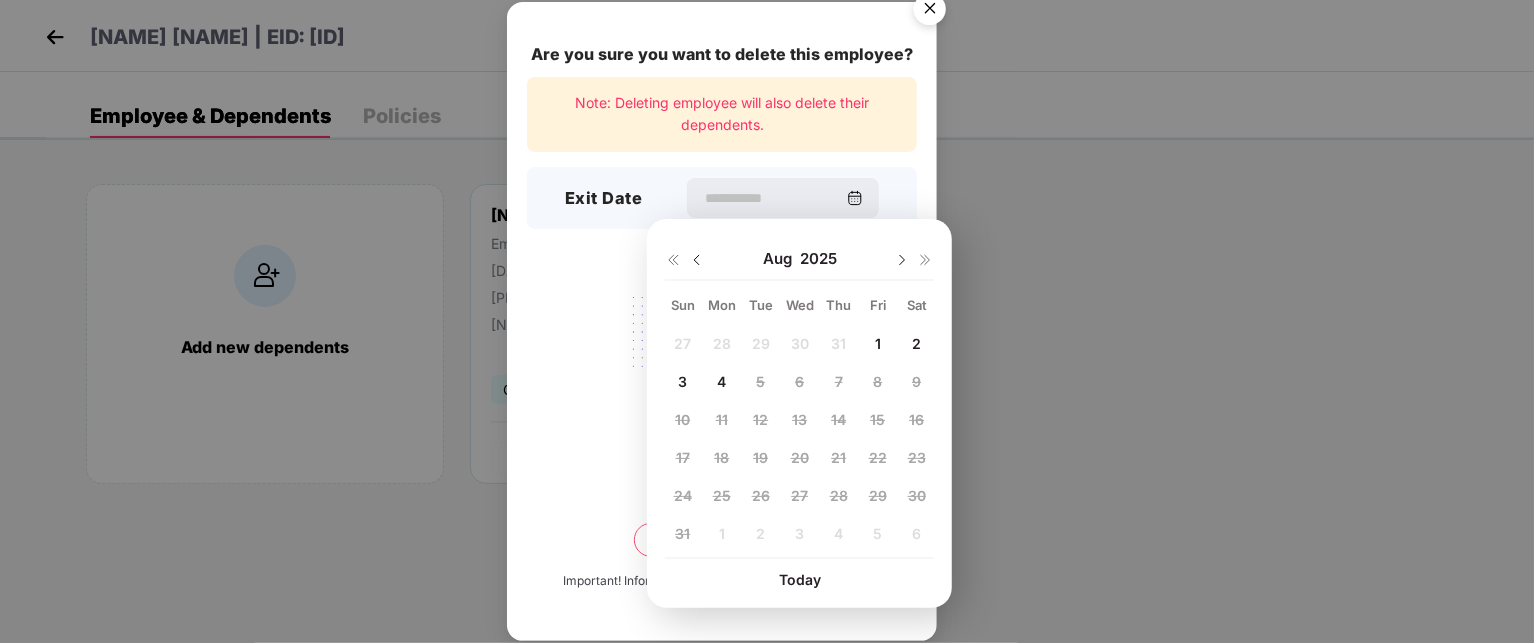 click on "Are you sure you want to delete this employee? Note: Deleting employee will also delete their dependents. Exit Date Delete permanently Important! Information once deleted, can’t be recovered." at bounding box center (767, 321) 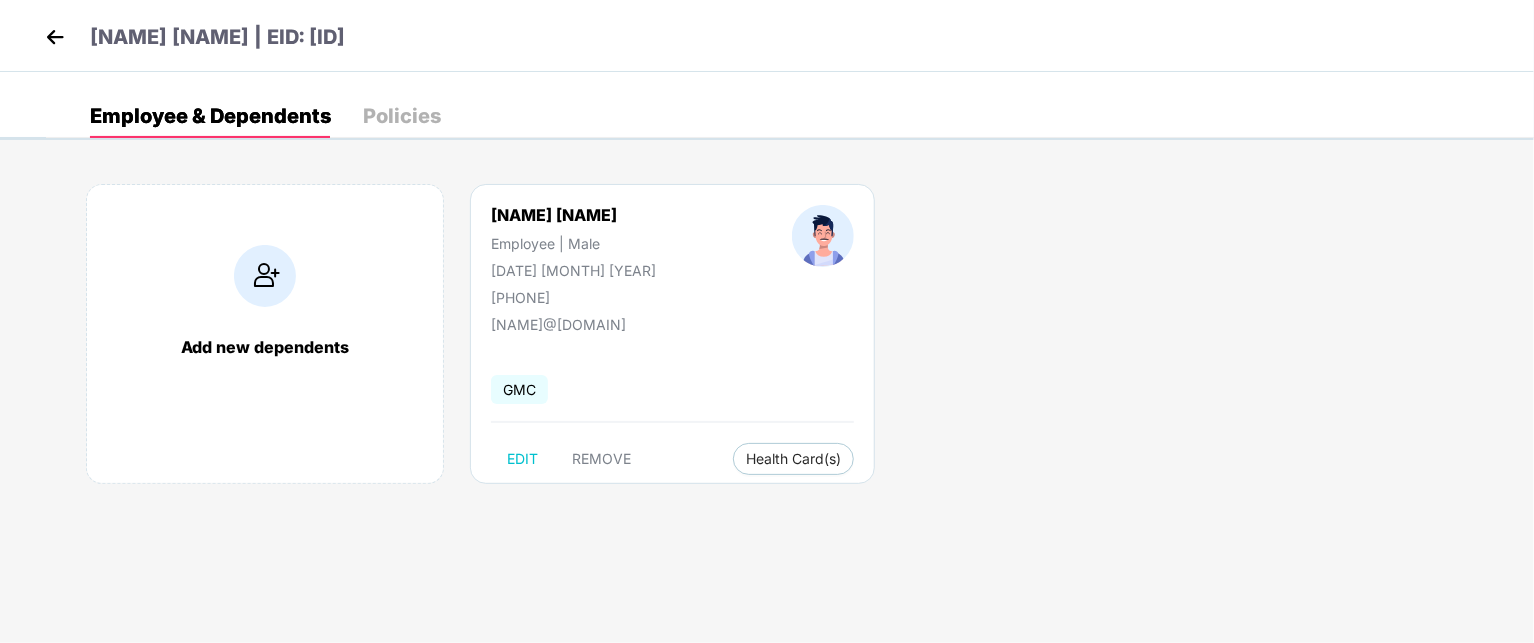 click at bounding box center [55, 37] 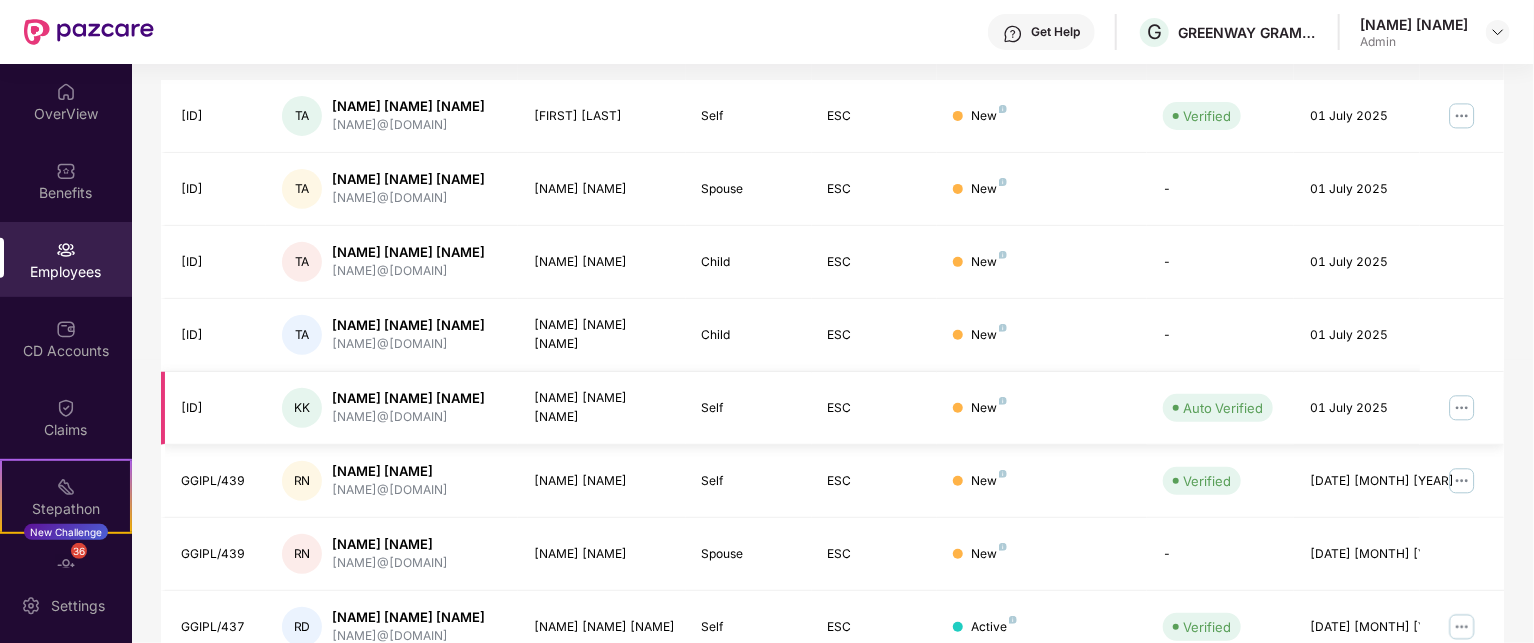 scroll, scrollTop: 583, scrollLeft: 0, axis: vertical 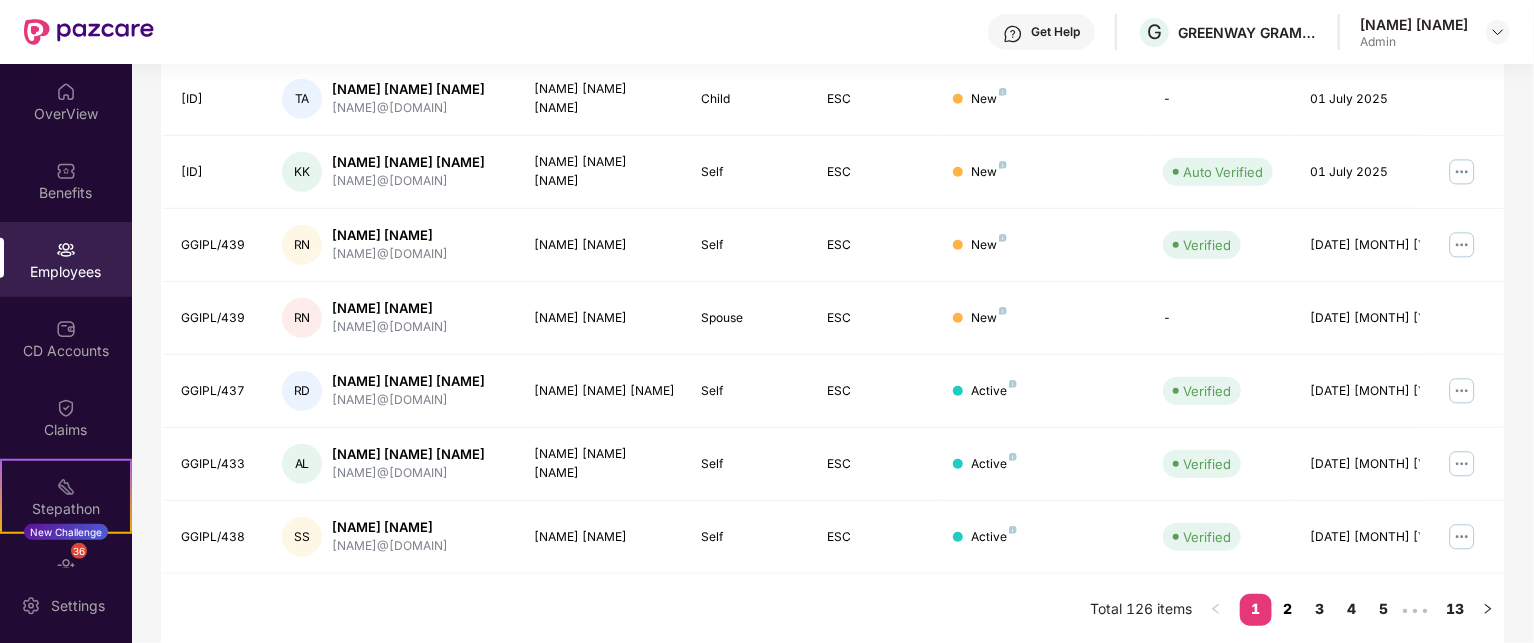 click on "2" at bounding box center (1288, 609) 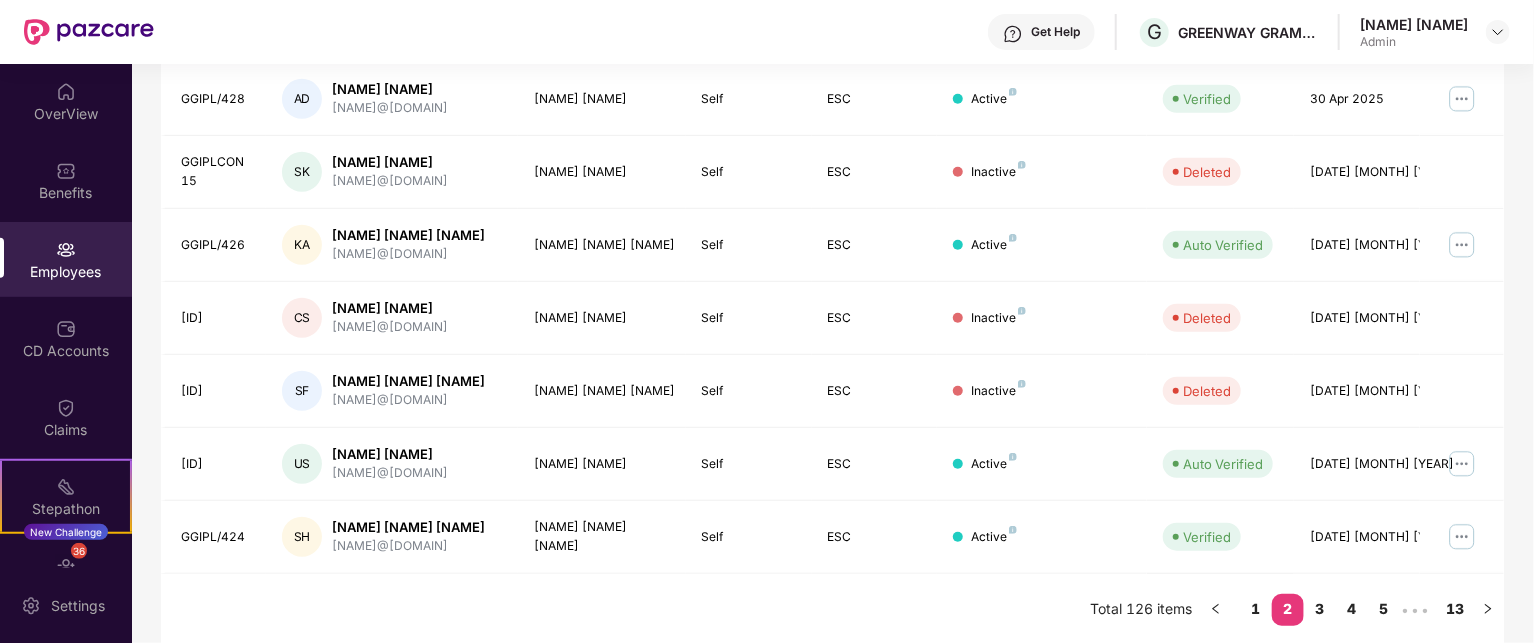 scroll, scrollTop: 0, scrollLeft: 0, axis: both 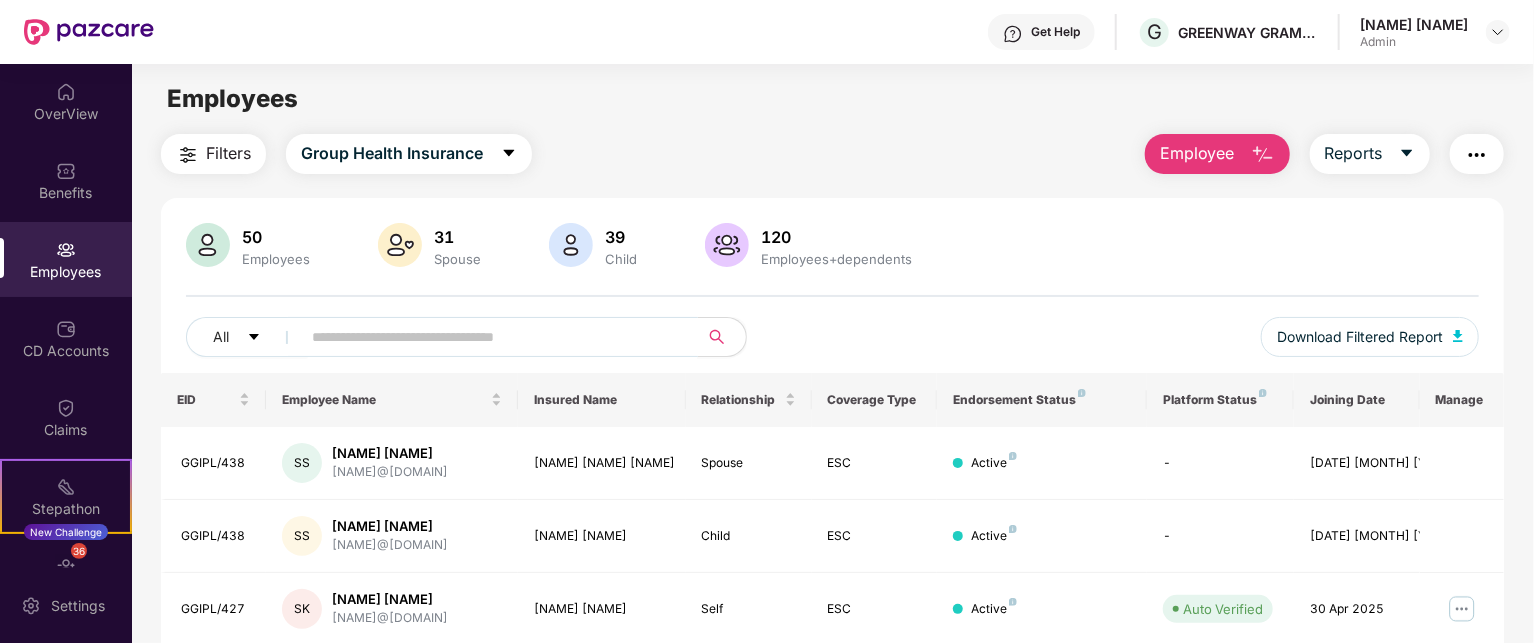 click at bounding box center (491, 337) 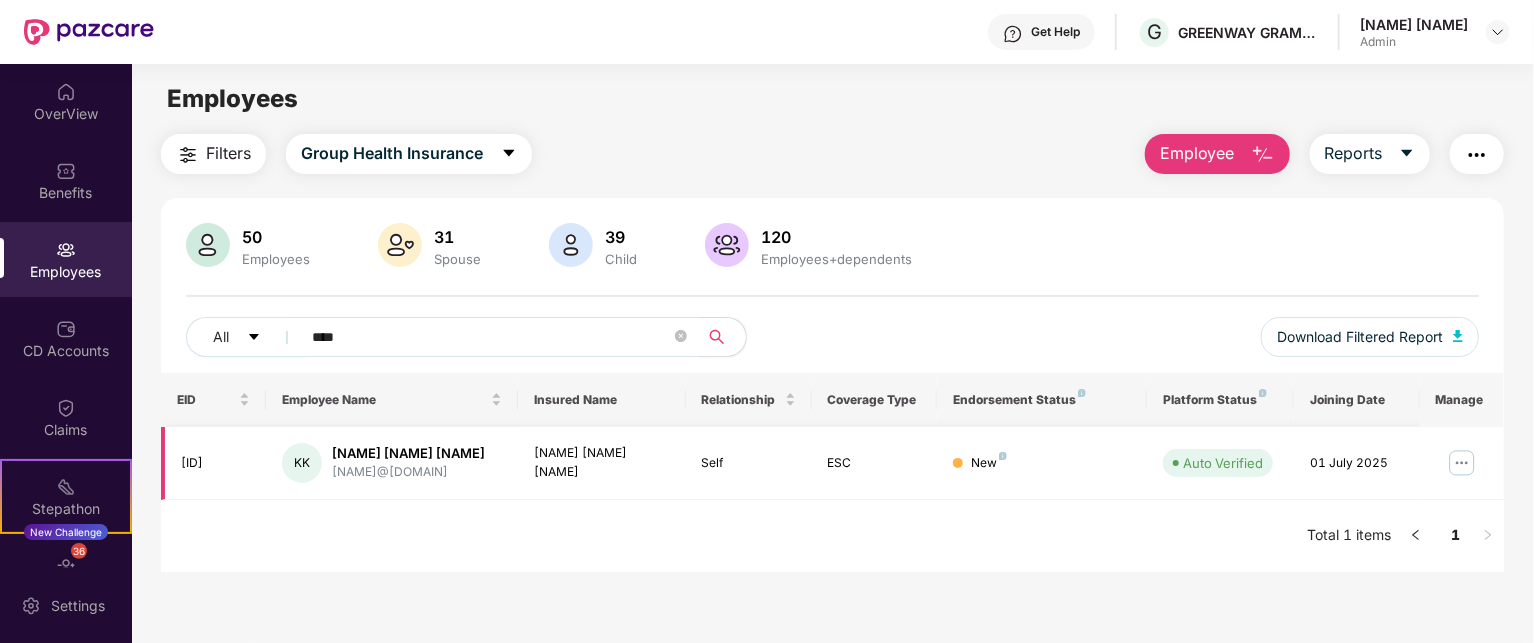 type on "****" 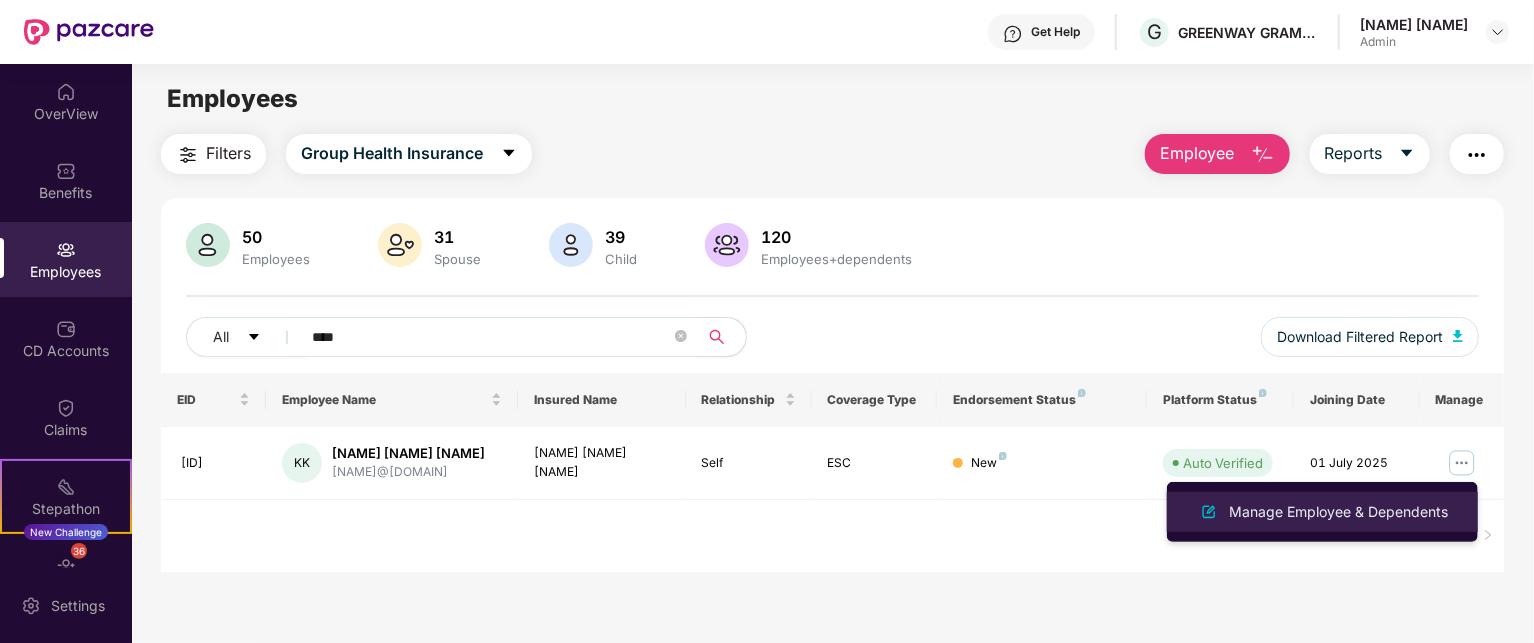 click on "Manage Employee & Dependents" at bounding box center [1338, 512] 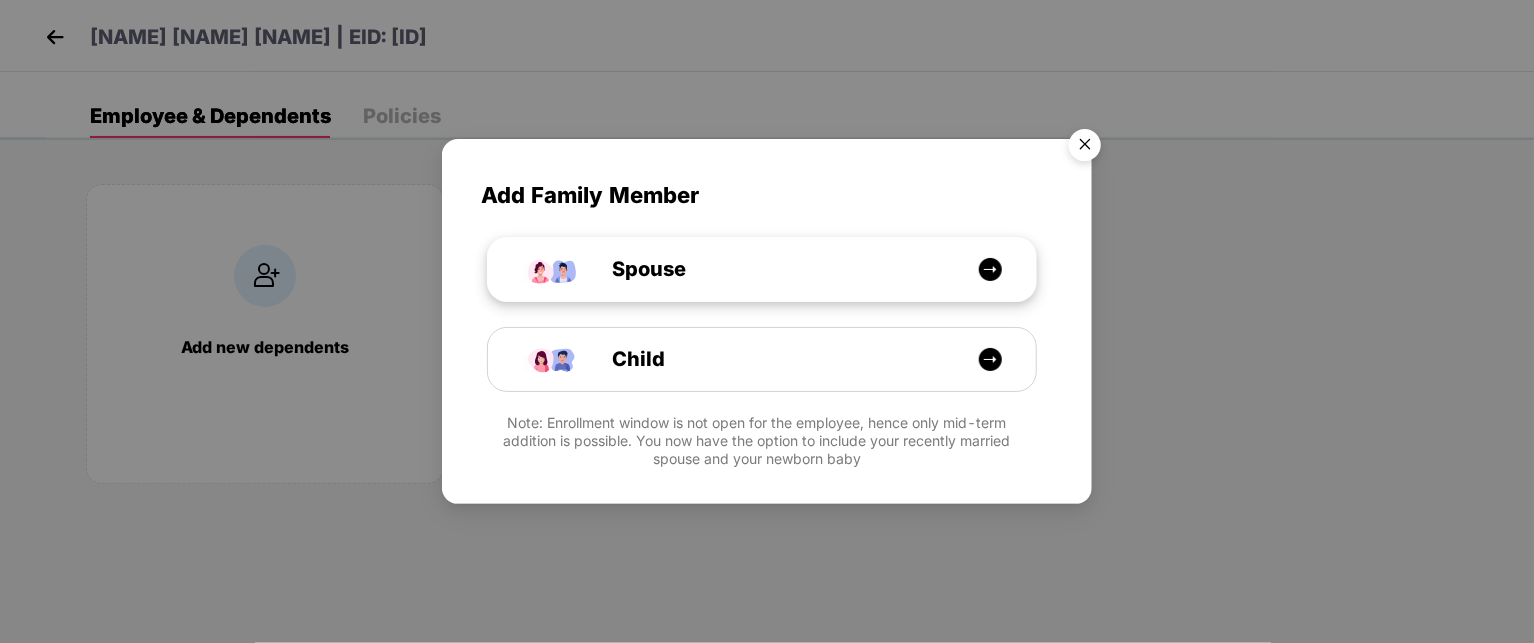 click on "Spouse" at bounding box center [626, 269] 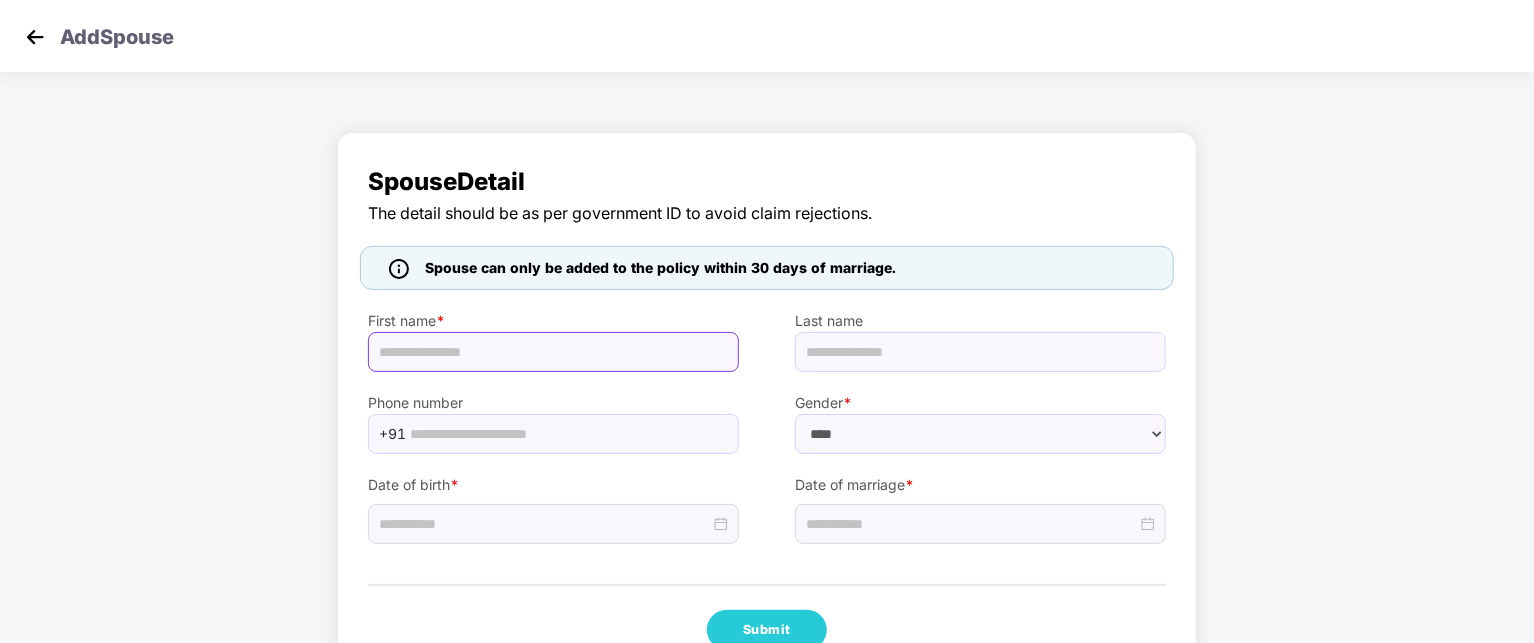click at bounding box center [553, 352] 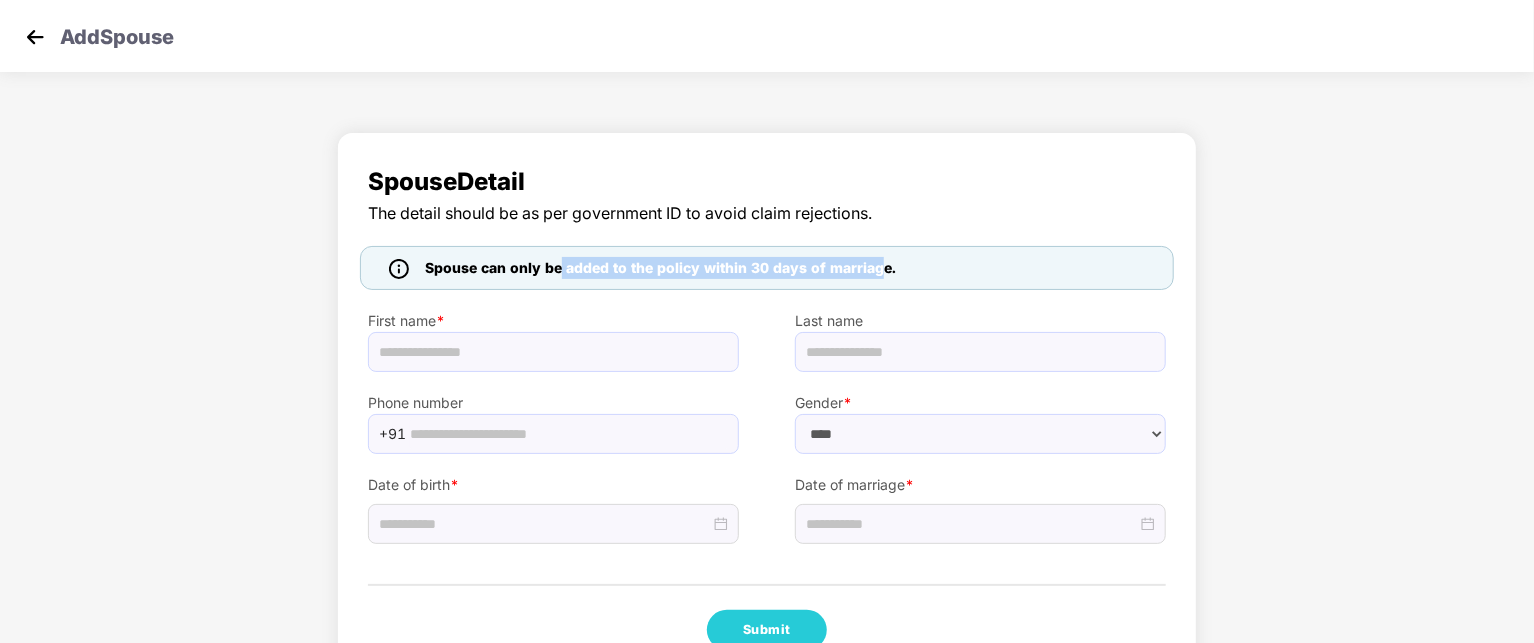drag, startPoint x: 548, startPoint y: 272, endPoint x: 874, endPoint y: 273, distance: 326.00153 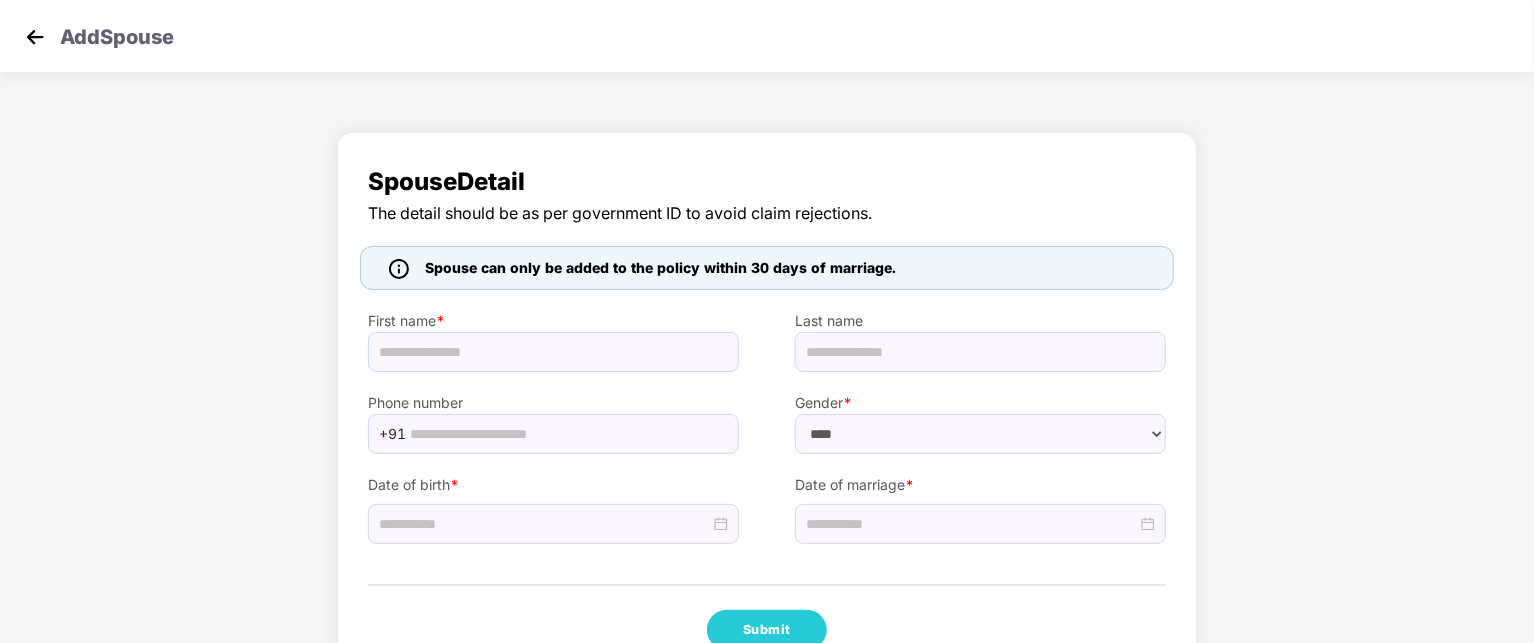 click on "Spouse  Detail The detail should be as per government ID to avoid claim rejections.  Spouse can only be added to the policy within 30 days of marriage. First name  * Last name Phone number +91 Gender  * ****** **** ****** Date of birth  * Date of marriage  * Submit" at bounding box center [767, 411] 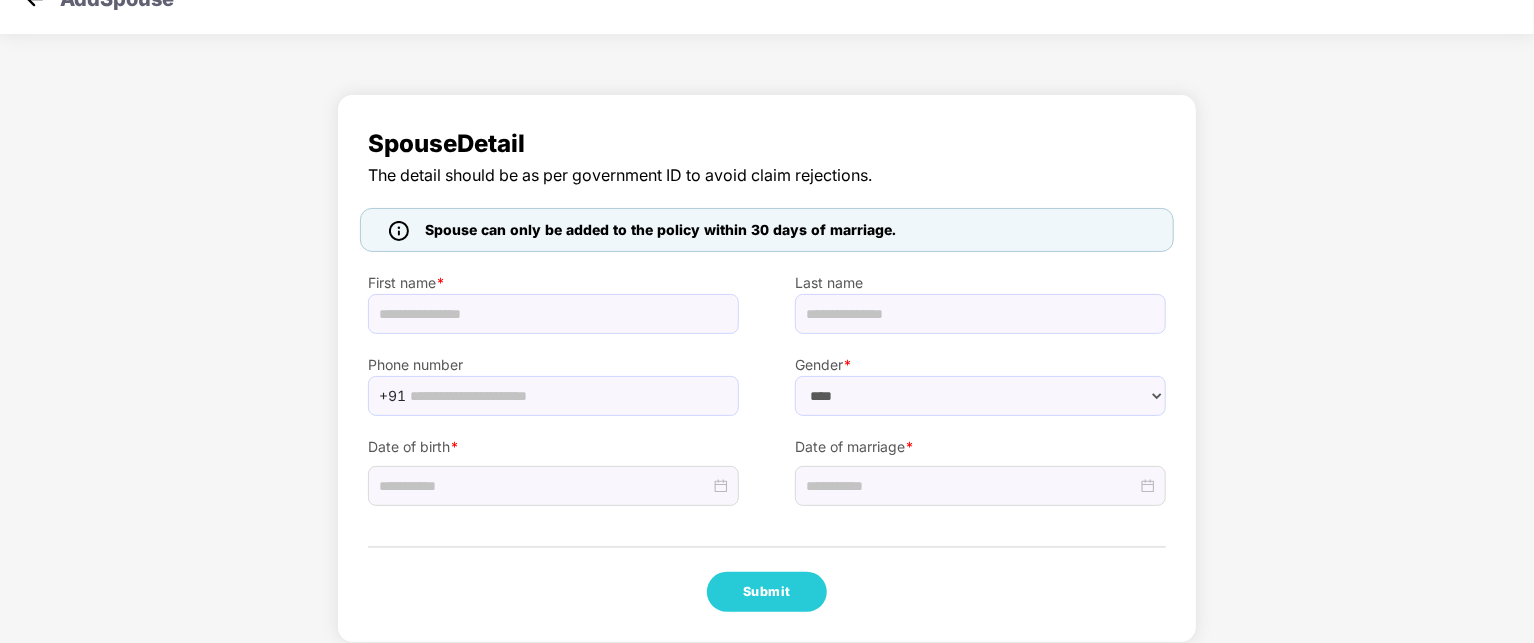 scroll, scrollTop: 56, scrollLeft: 0, axis: vertical 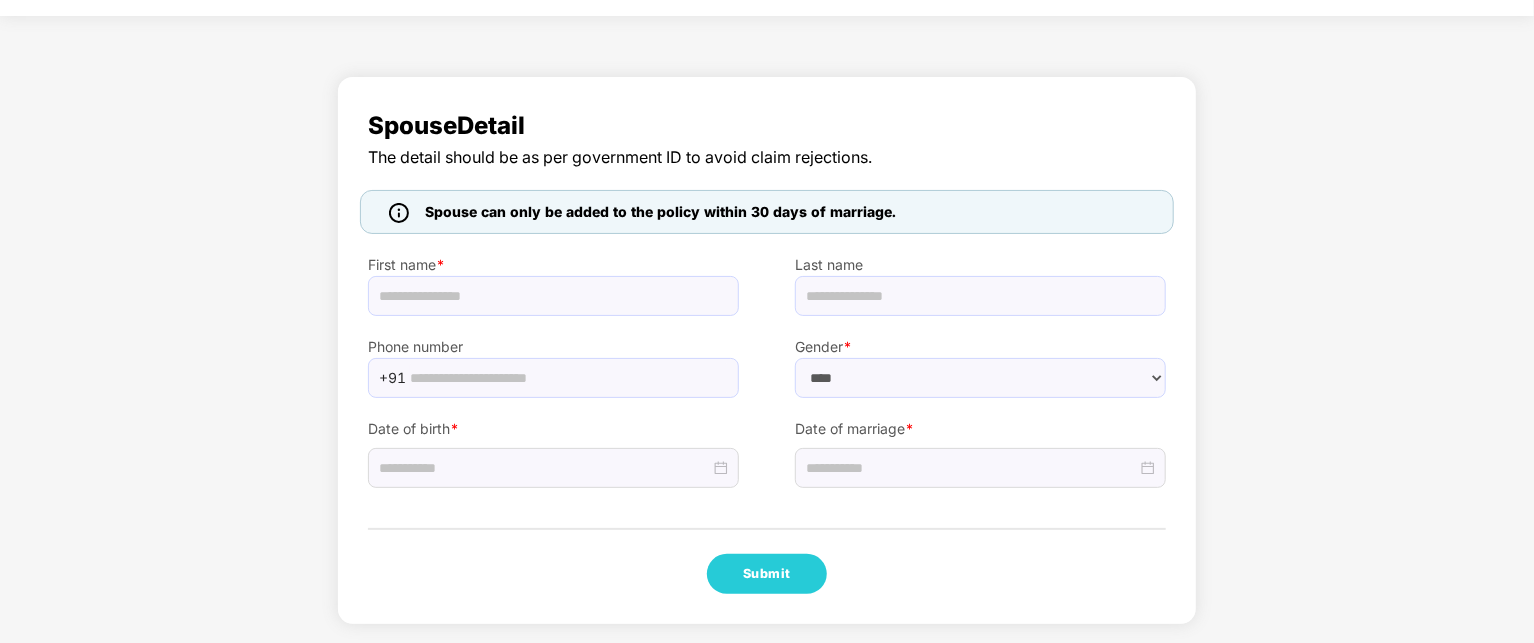 drag, startPoint x: 700, startPoint y: 212, endPoint x: 906, endPoint y: 214, distance: 206.0097 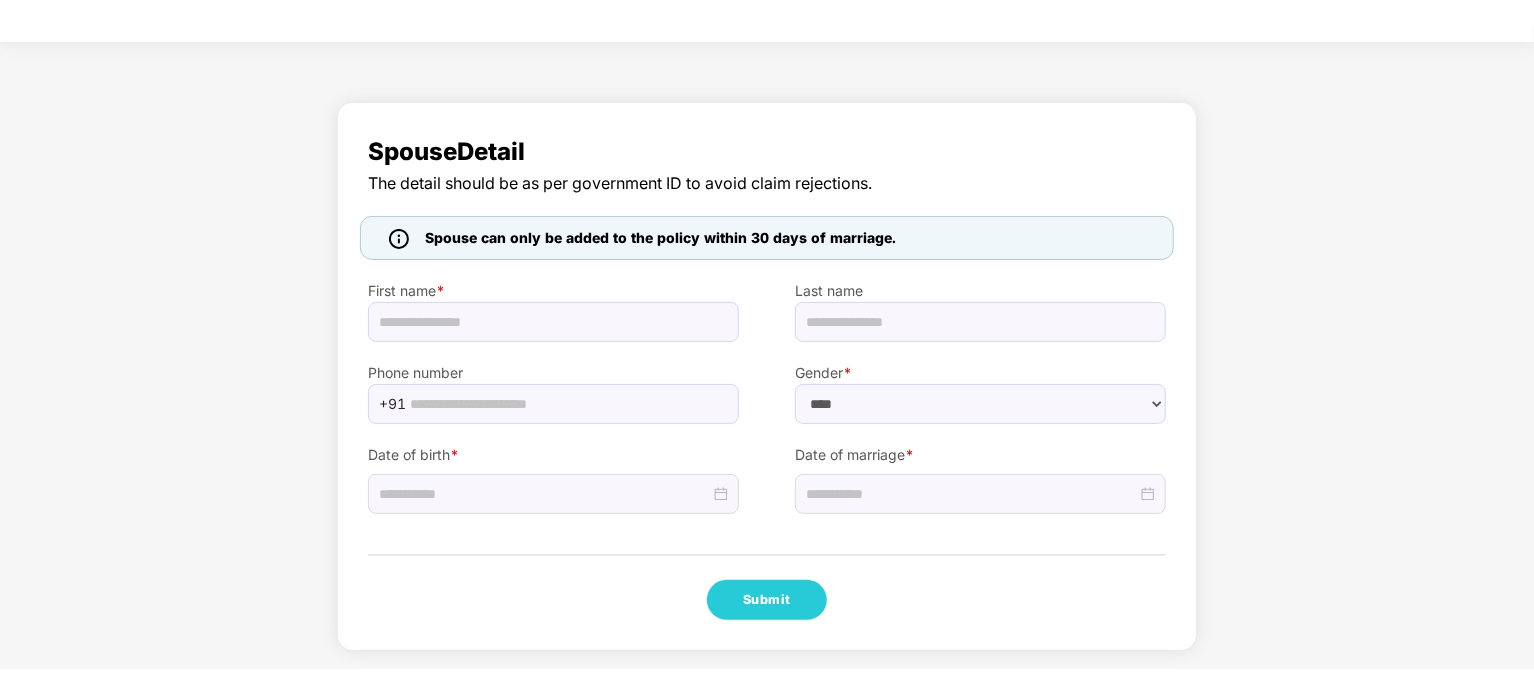 scroll, scrollTop: 4, scrollLeft: 0, axis: vertical 